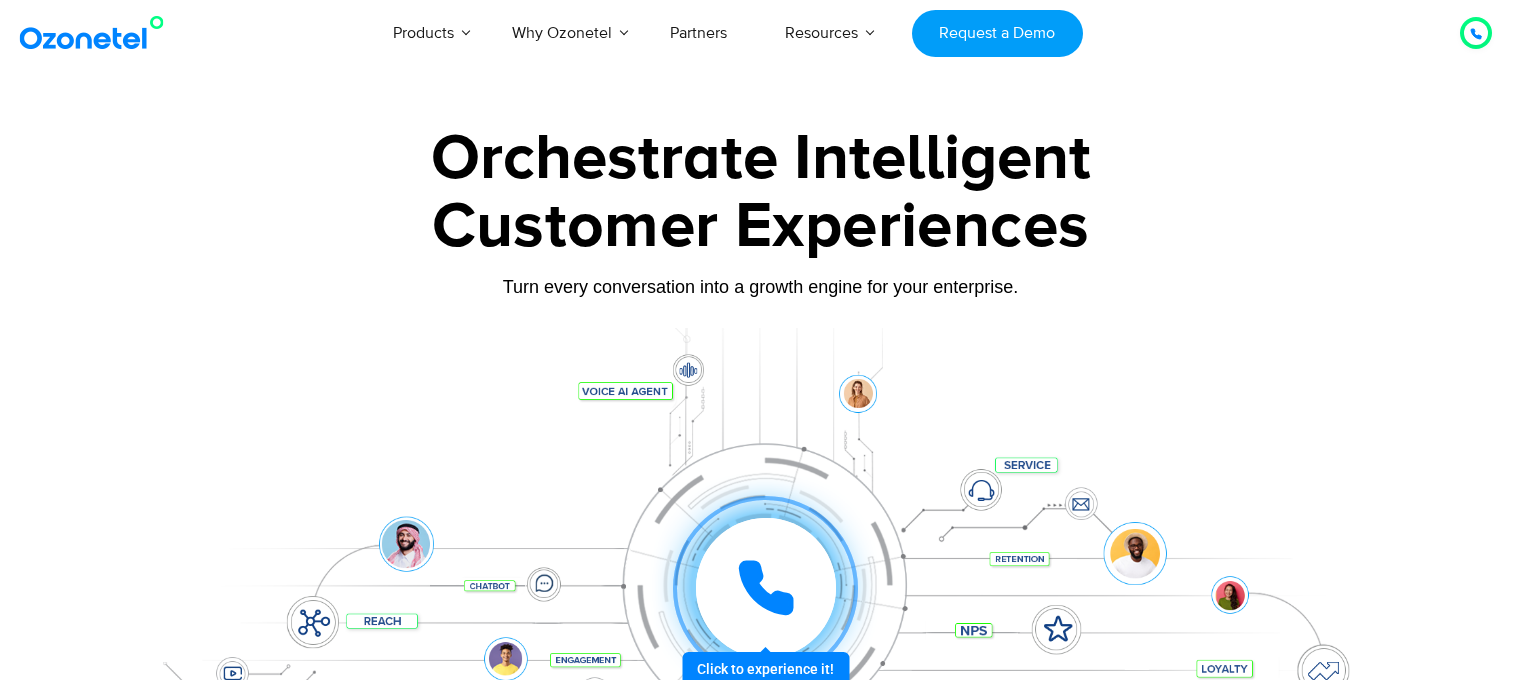 scroll, scrollTop: 0, scrollLeft: 0, axis: both 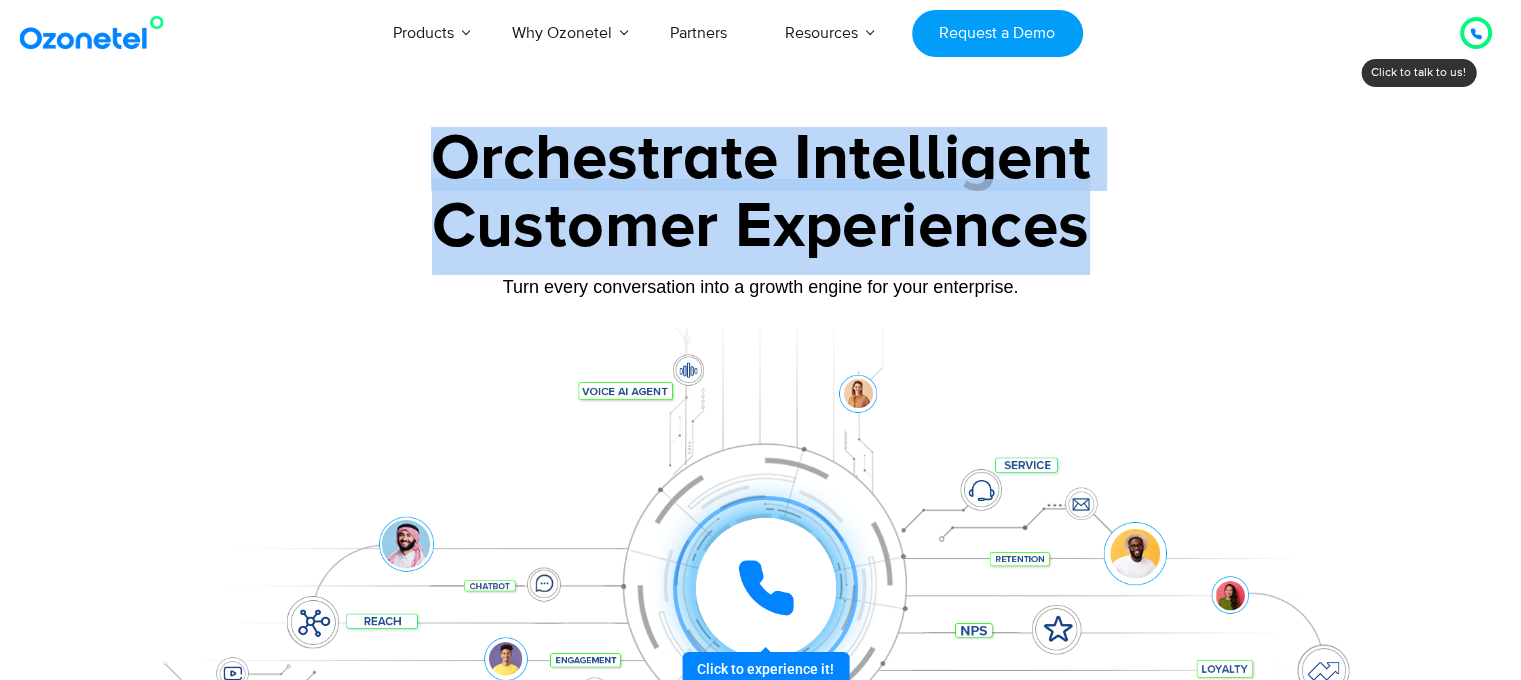 click on "Orchestrate Intelligent
Customer      Experiences
Turn every conversation into a growth engine for your enterprise.
Click to experience it!
Call in progress...
1 2 3 4 5 6 7 8 9
# 0" at bounding box center [761, 457] 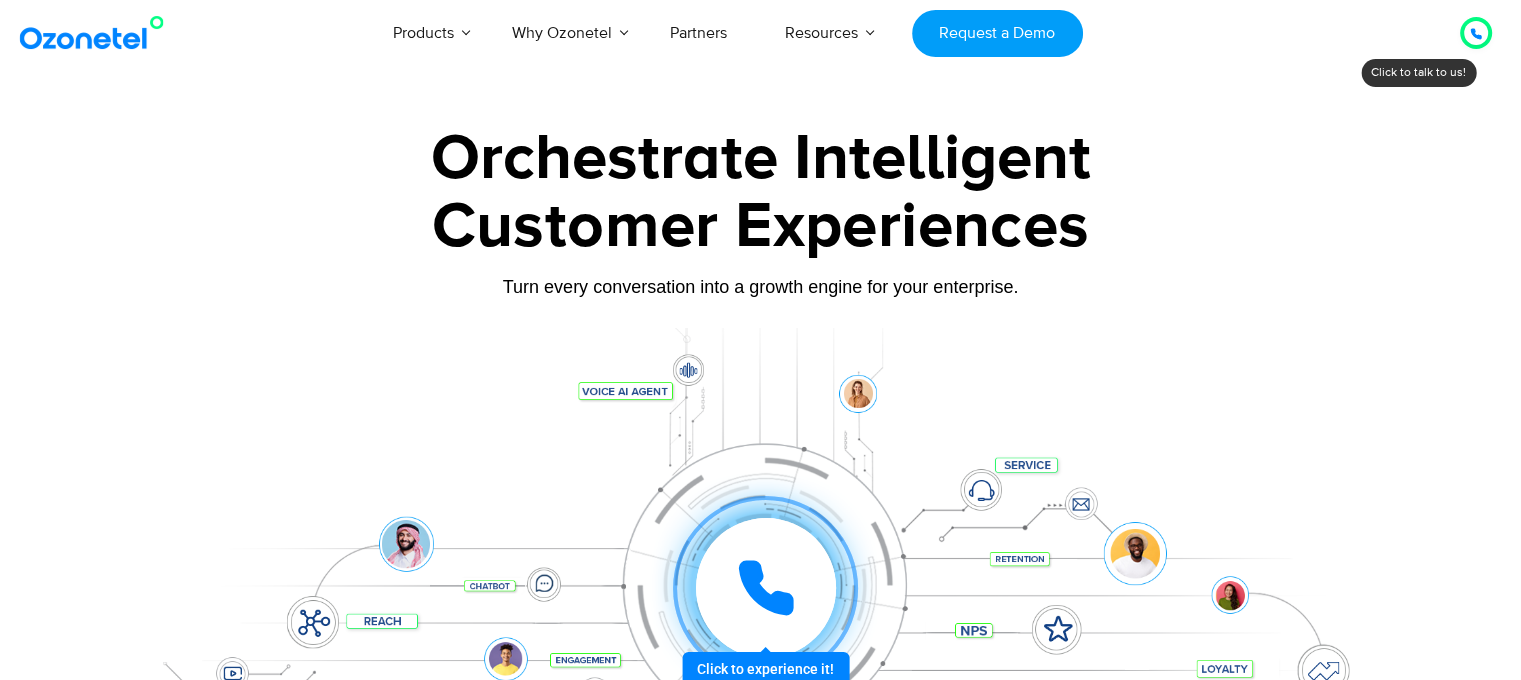scroll, scrollTop: 0, scrollLeft: 0, axis: both 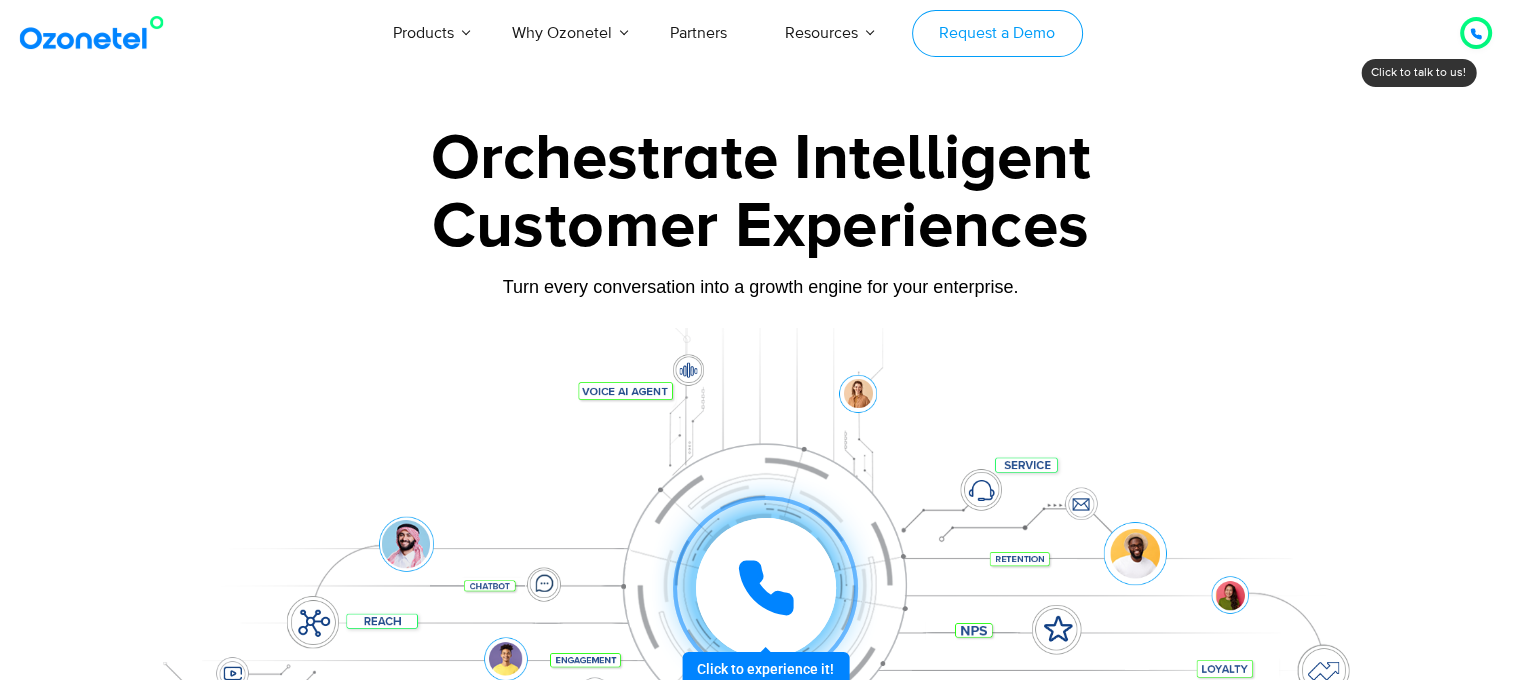 click on "Request a Demo" at bounding box center [997, 33] 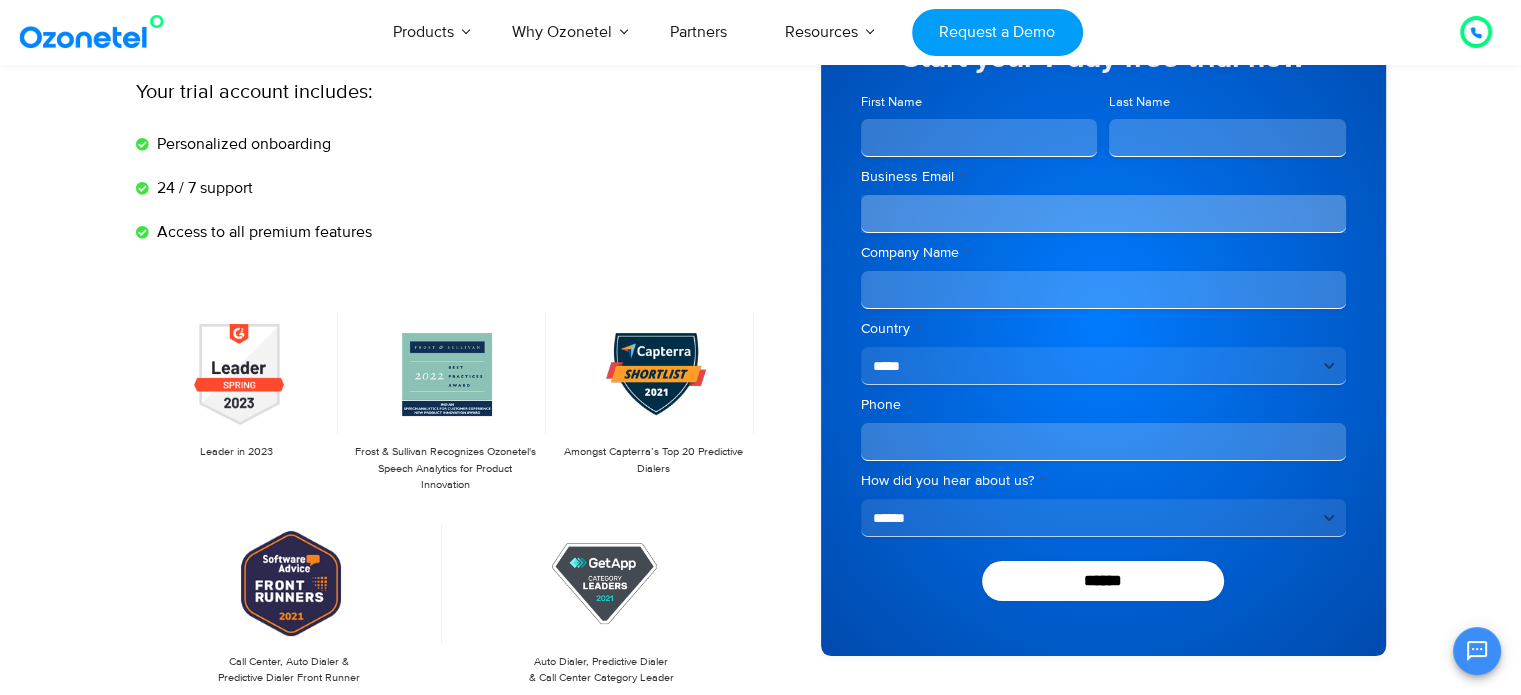 scroll, scrollTop: 200, scrollLeft: 0, axis: vertical 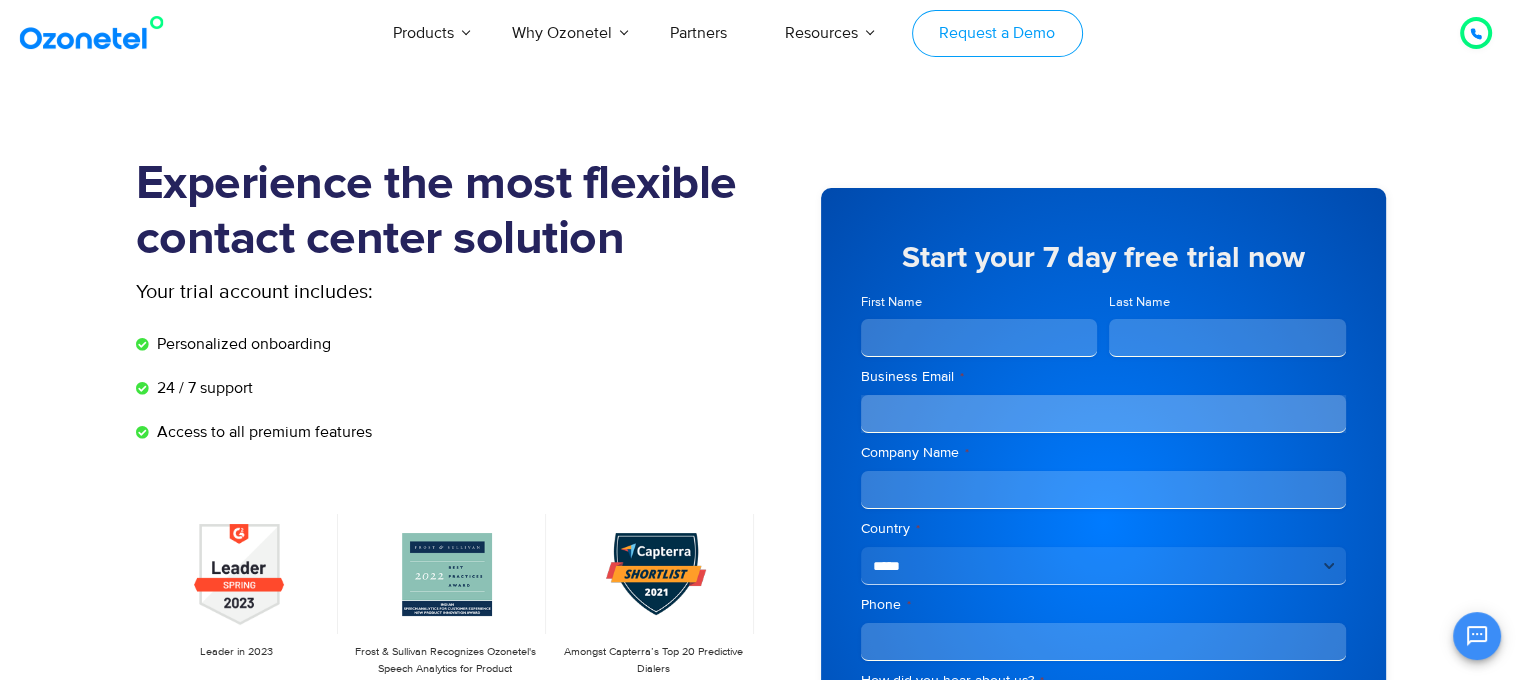 click on "Request a Demo" at bounding box center [997, 33] 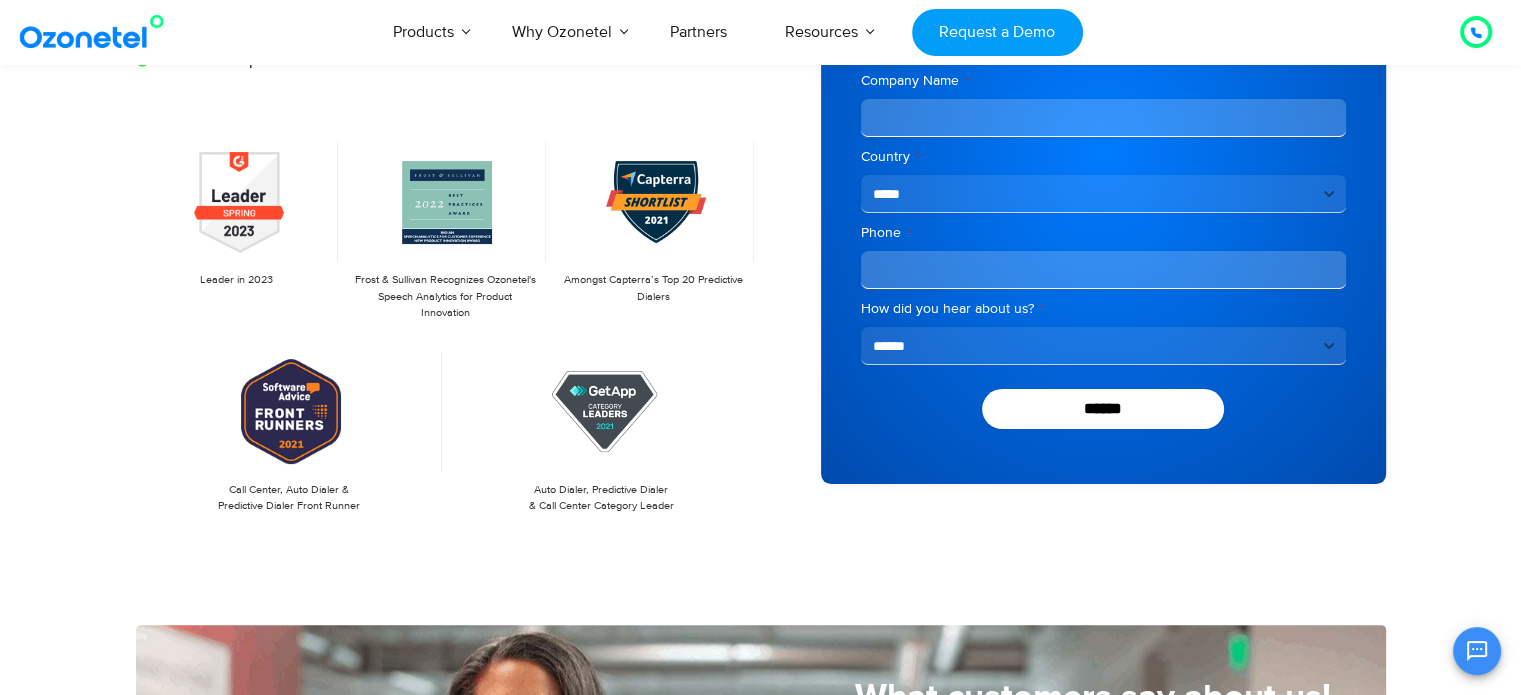 scroll, scrollTop: 400, scrollLeft: 0, axis: vertical 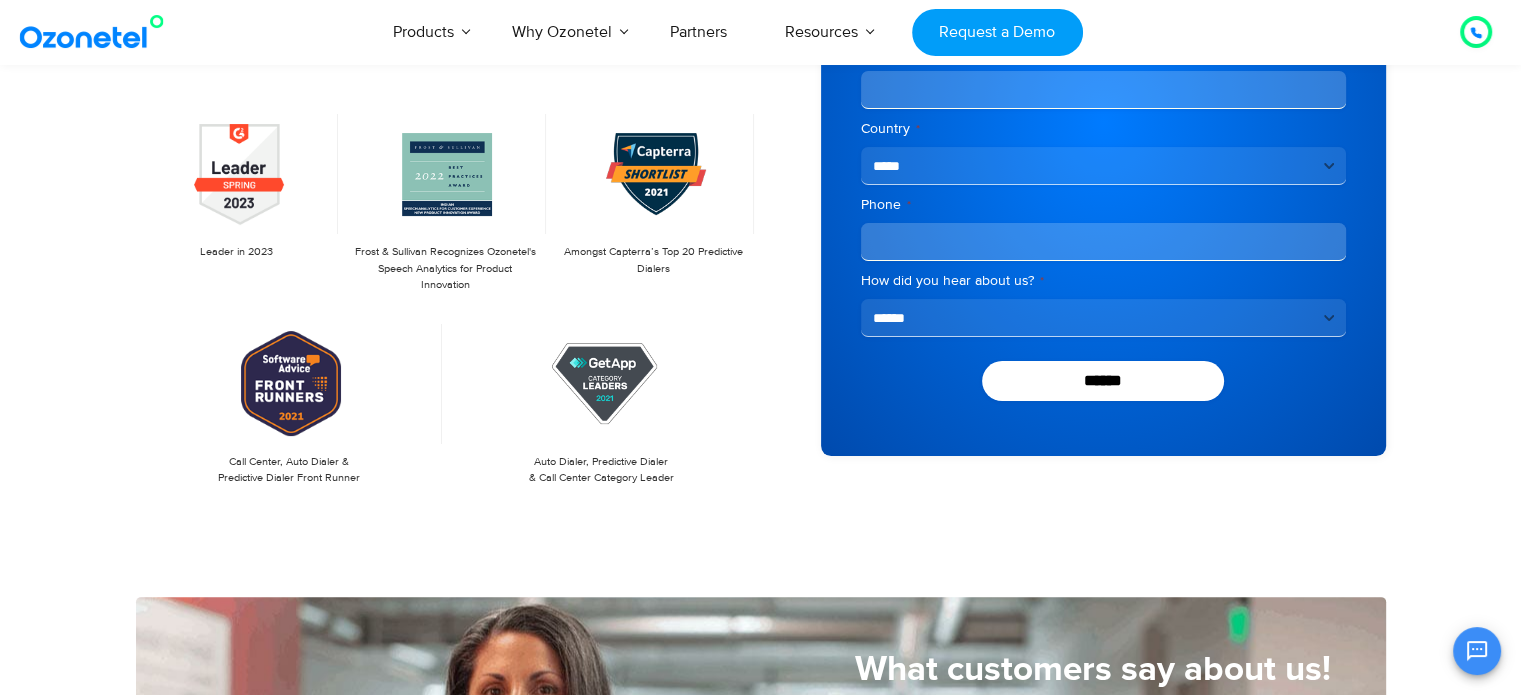 click on "**********" at bounding box center (1103, 318) 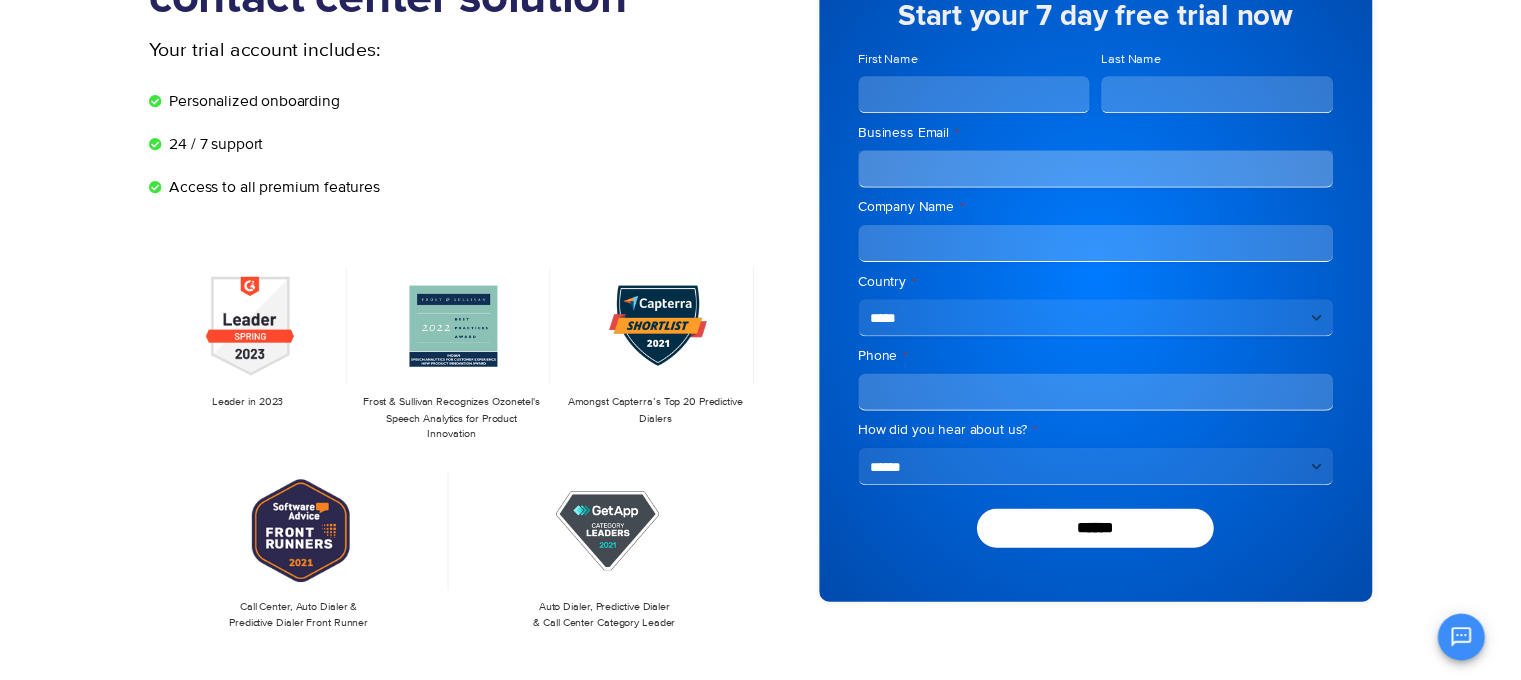 scroll, scrollTop: 0, scrollLeft: 0, axis: both 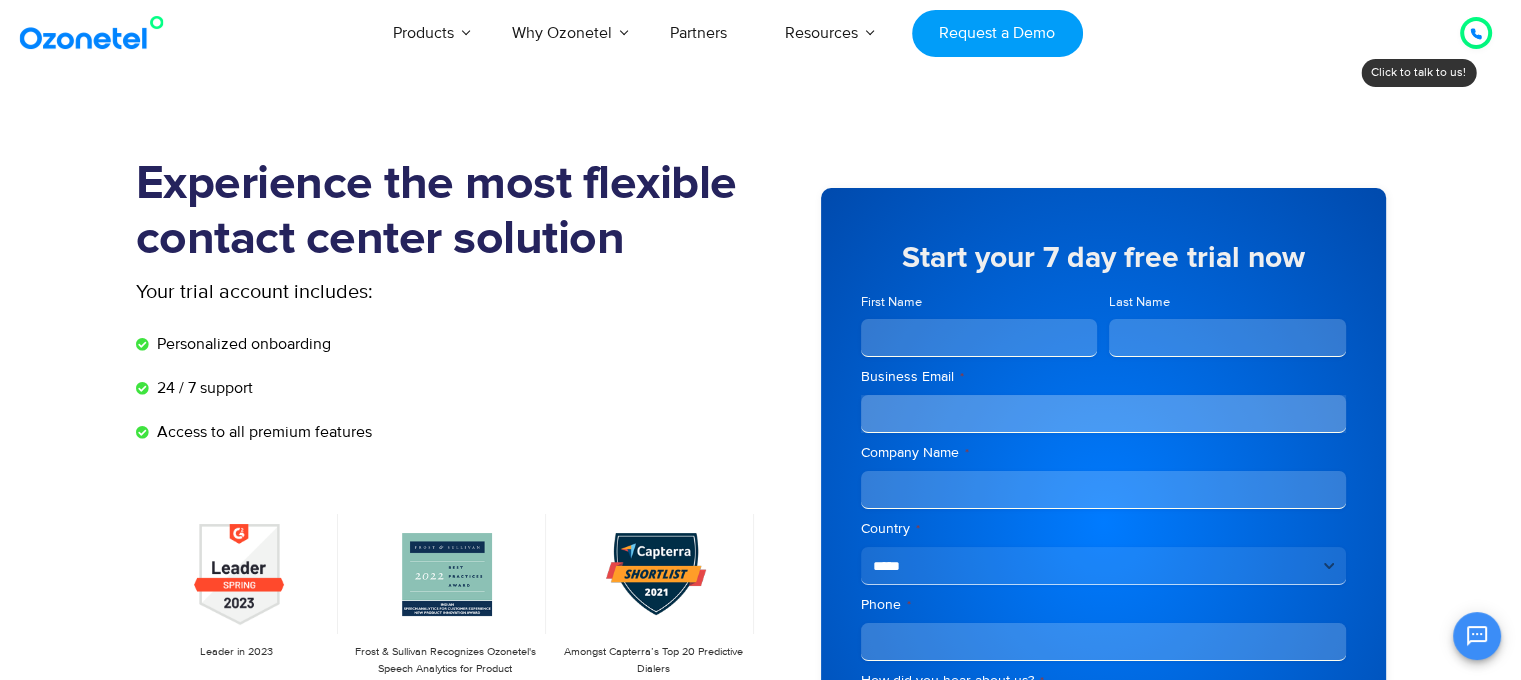 click on "Products
AI & CX
Voice AI Agents
Agent Assist
Voice of Customer
Quality Audits
Knowledge AI
Call Center Solution Complete call center on the cloud
Inbound Calling
Outbound Calling
Blended Call Center
CTI Integrations
Automated Telemarketing
Cloud Telephony
Sales Dialer Solution  Better Inbound Sales & Outreach
Click to Call
Auto Dialers
CRM Integrations
Virtual Number | IVR Number
Inside sales solution
Missed Call Solutions
Digital Channels
Whatsapp Business Solution
Intercom Integration
Ozonetel CX Hub Unified customer experience platform
Omnichannel Routing
Conversational AI
Speech Analytics
Business Phone System Organize your calls
Auto Attendant
Contact Manager
New Product Launch Power Instant Conversations with Customers using CXi Switch Visit now Learn More
Why Ozonetel
Industry Solutions For" at bounding box center [885, 33] 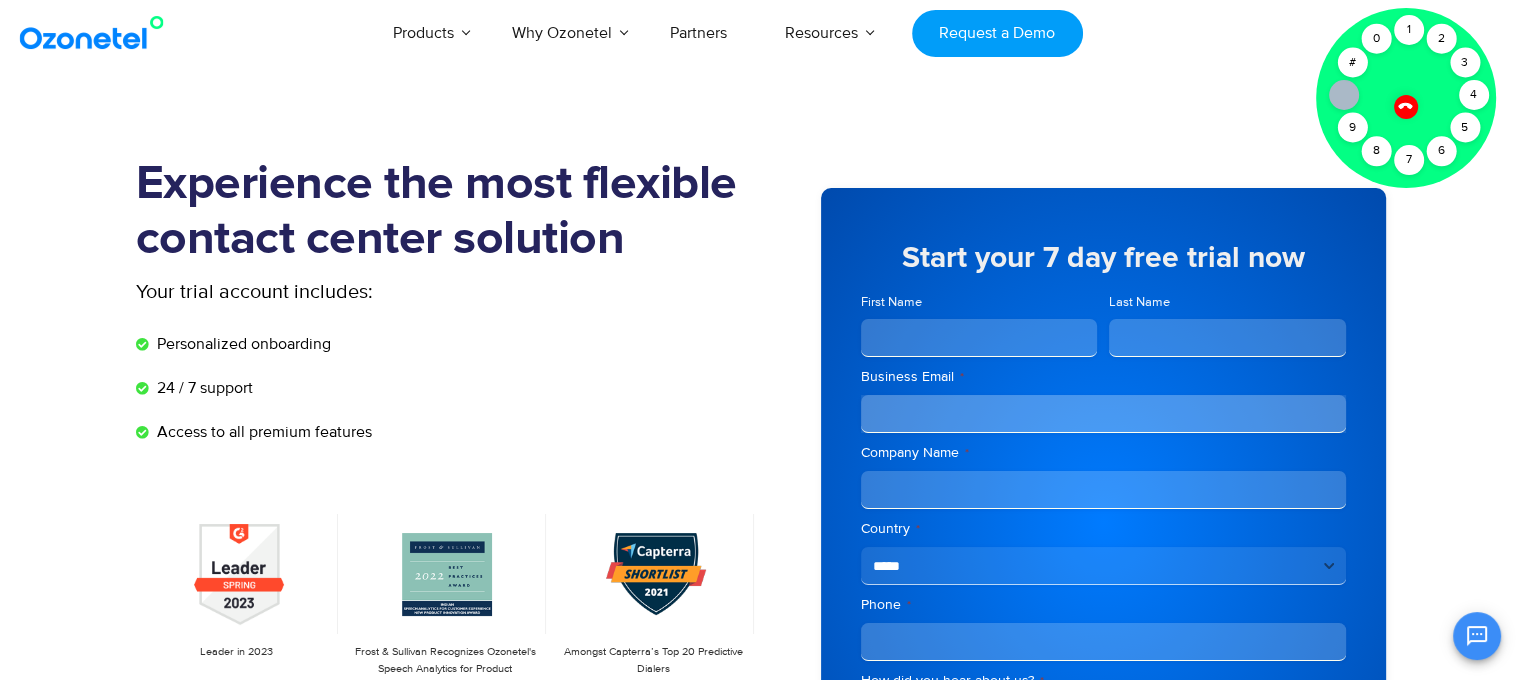 click 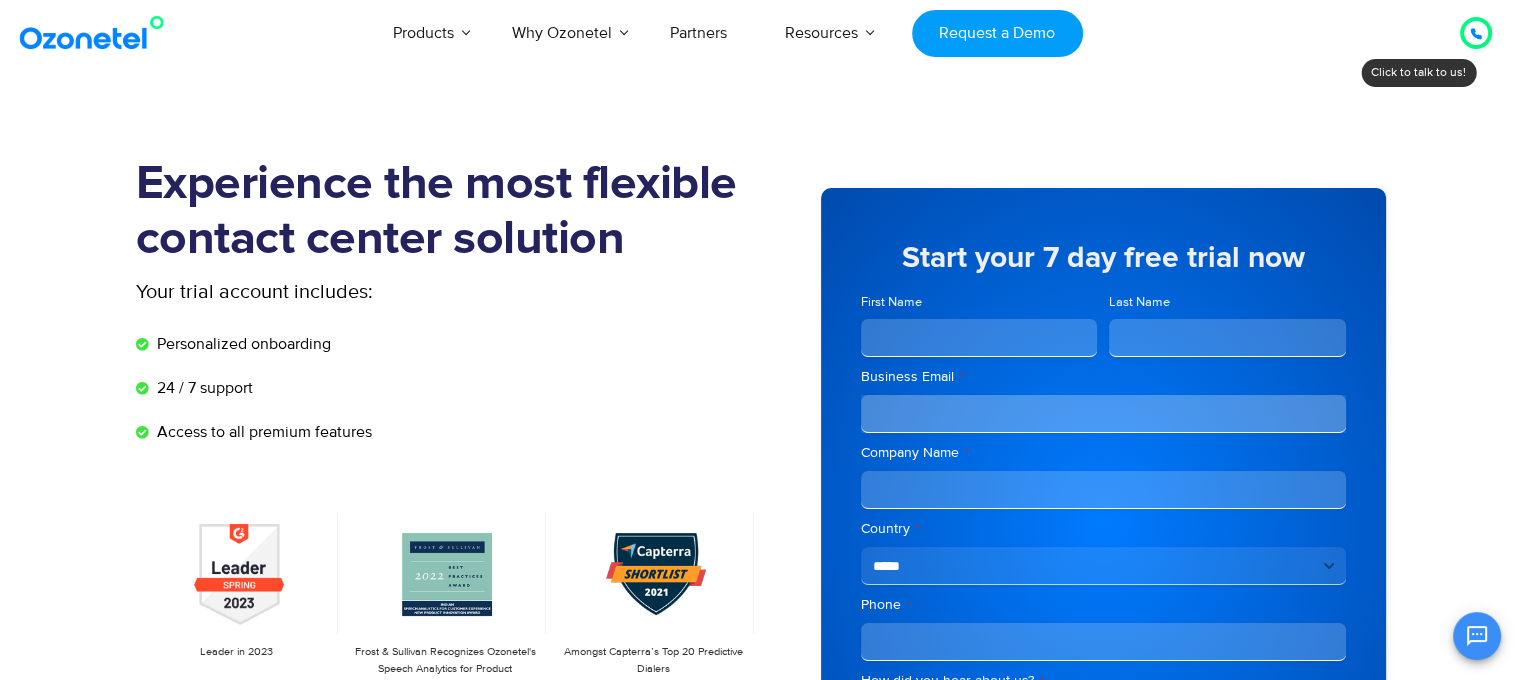 click on "USA : +1-408-440-54451-408-440-5445
INDIA : 1800-123-150150
Click to talk to us!
Call ended
1 2 3 4 5 6 7 8 9 # 0
Products
AI & CX
Voice AI Agents
Agent Assist
Voice of Customer" at bounding box center (760, 2004) 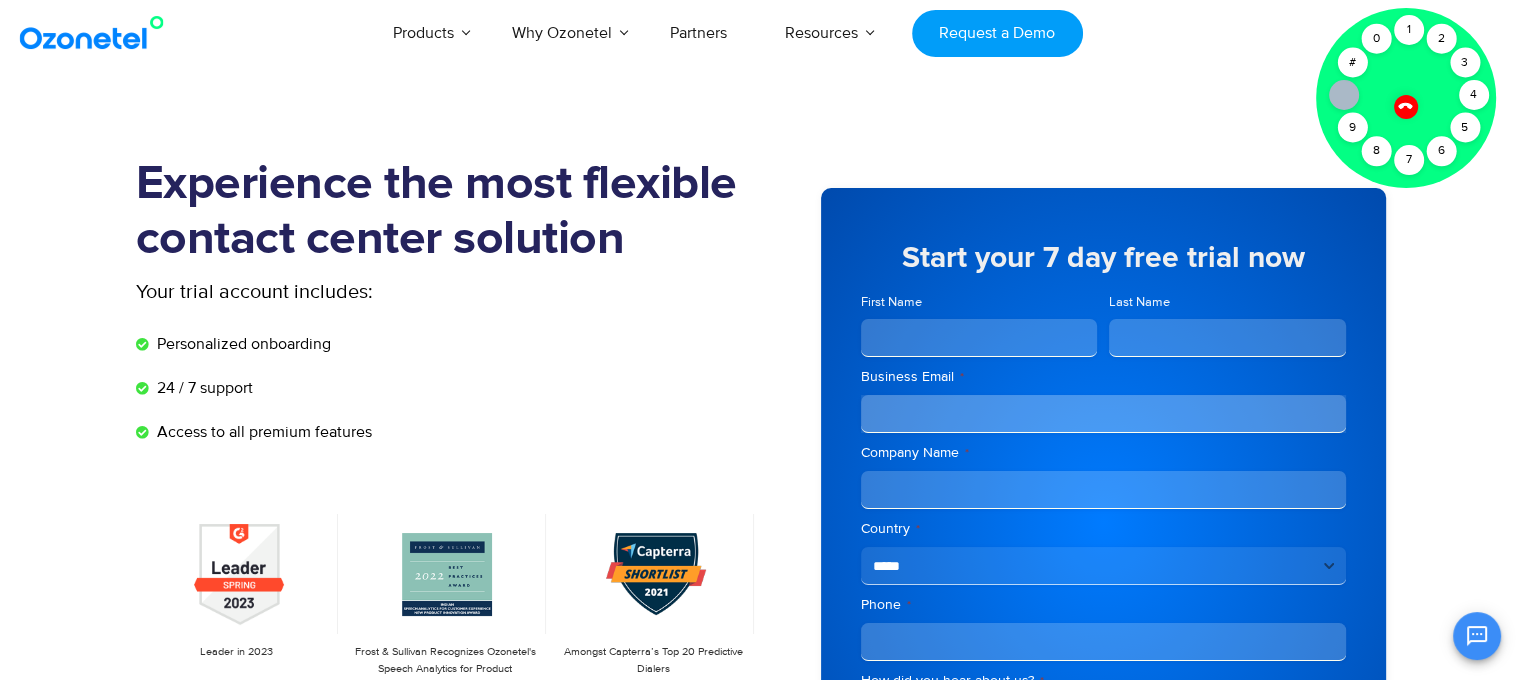 click on "Experience the most flexible  contact center solution
Your trial account includes:
Personalized onboarding
24 / 7 support
Access to all premium features
Leader in 2023
Frost & Sullivan Recognizes Ozonetel's Speech Analytics for Product Innovation
Amongst Capterra’s Top 20 Predictive Dialers" at bounding box center [760, 551] 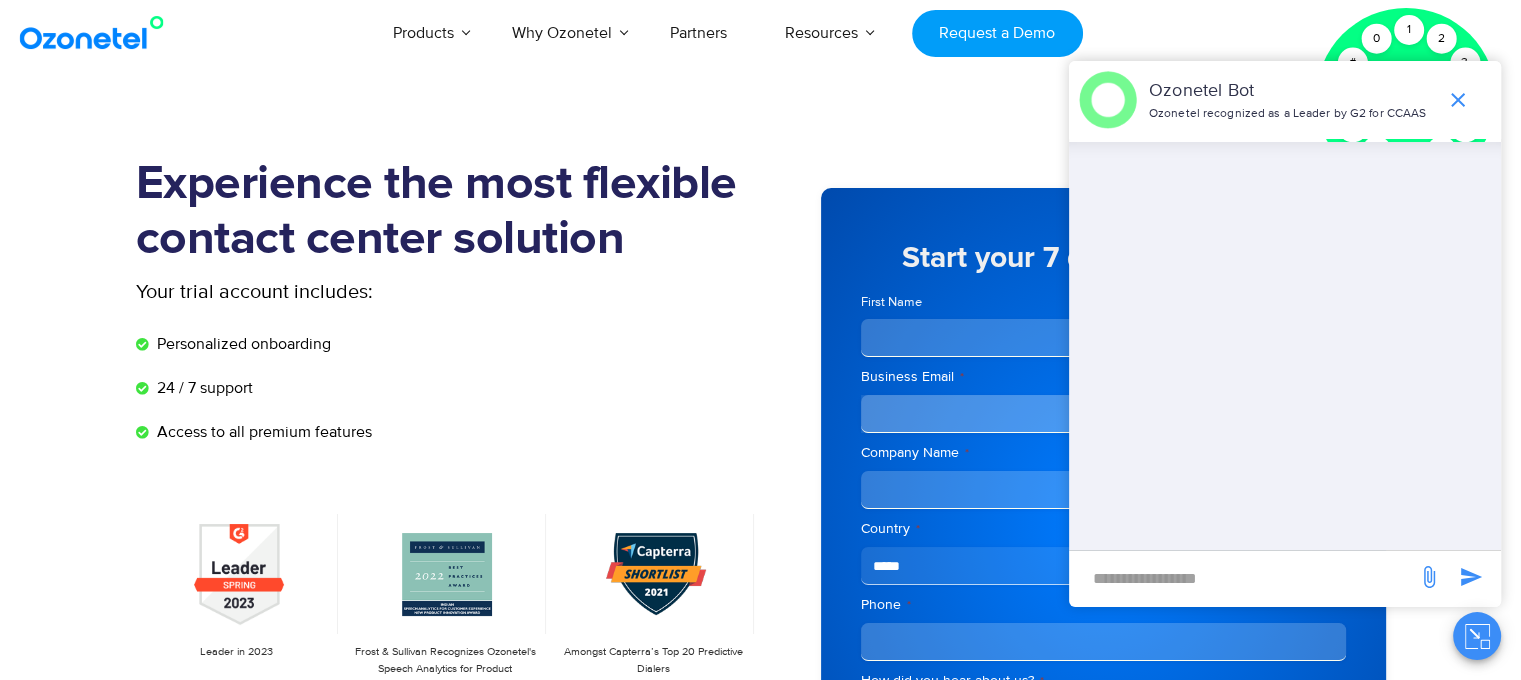 click at bounding box center [1243, 578] 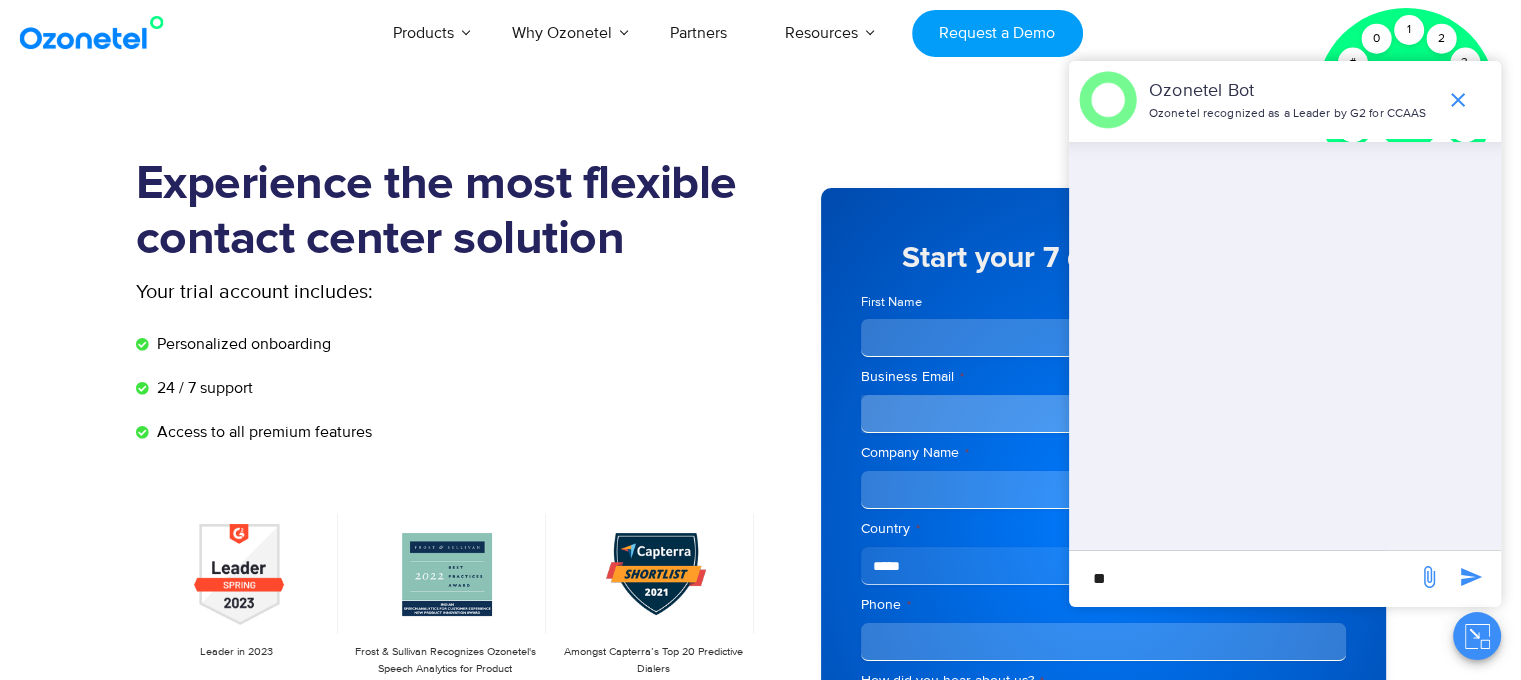 type on "*" 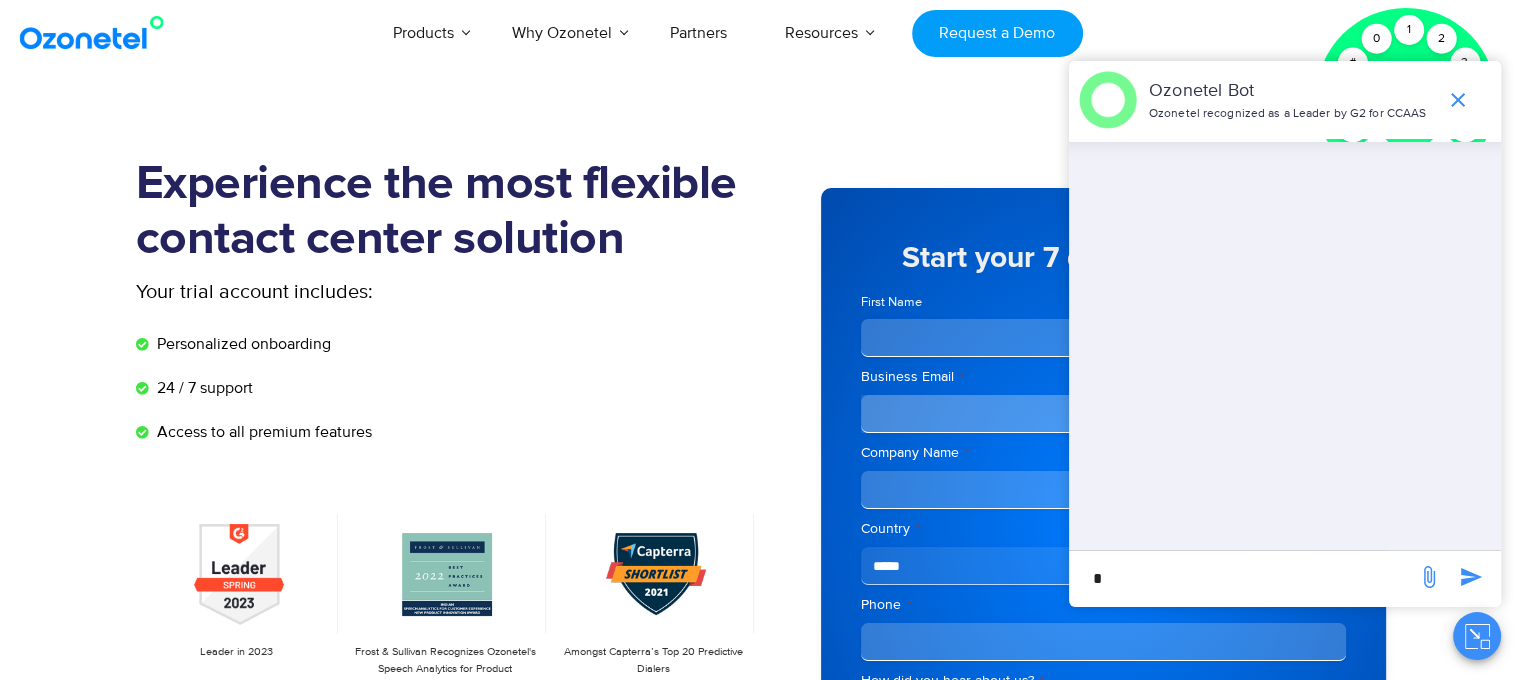 type 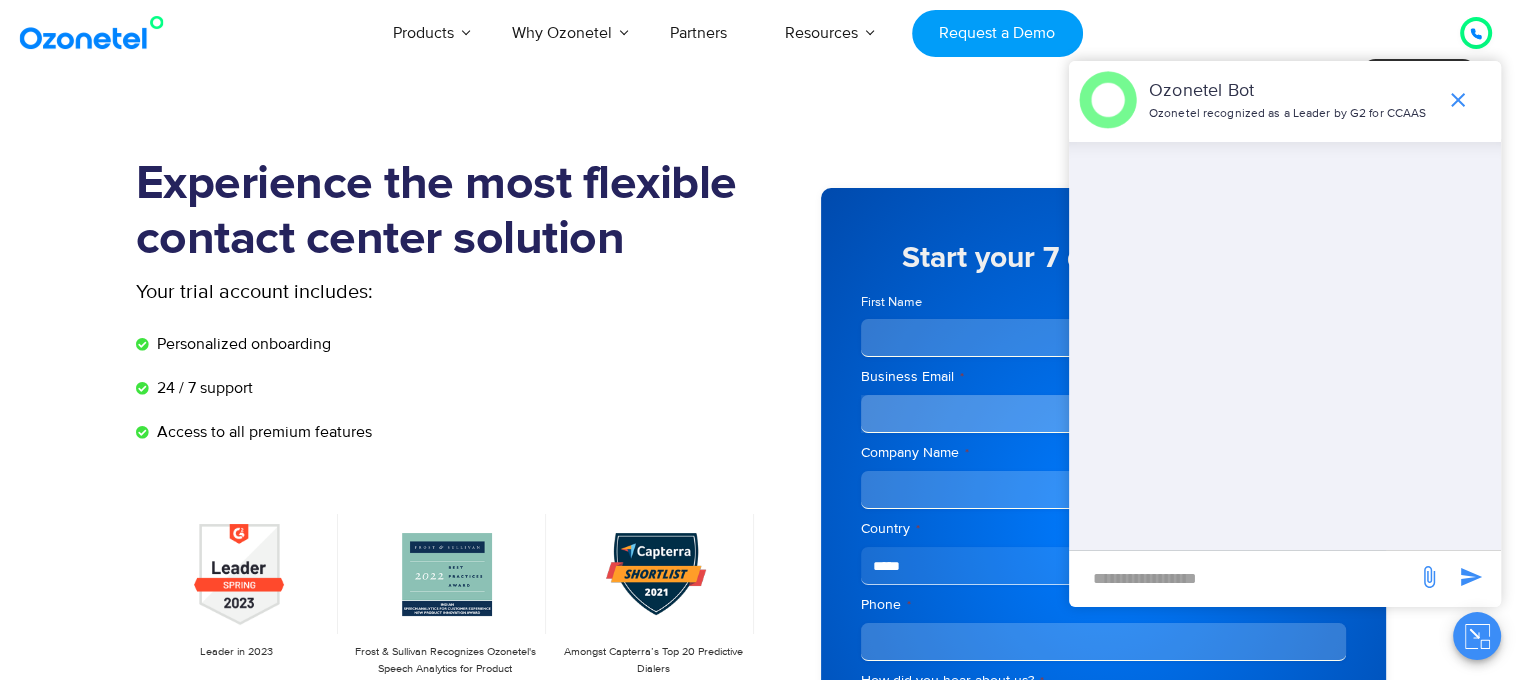click on "Personalized onboarding" at bounding box center (448, 349) 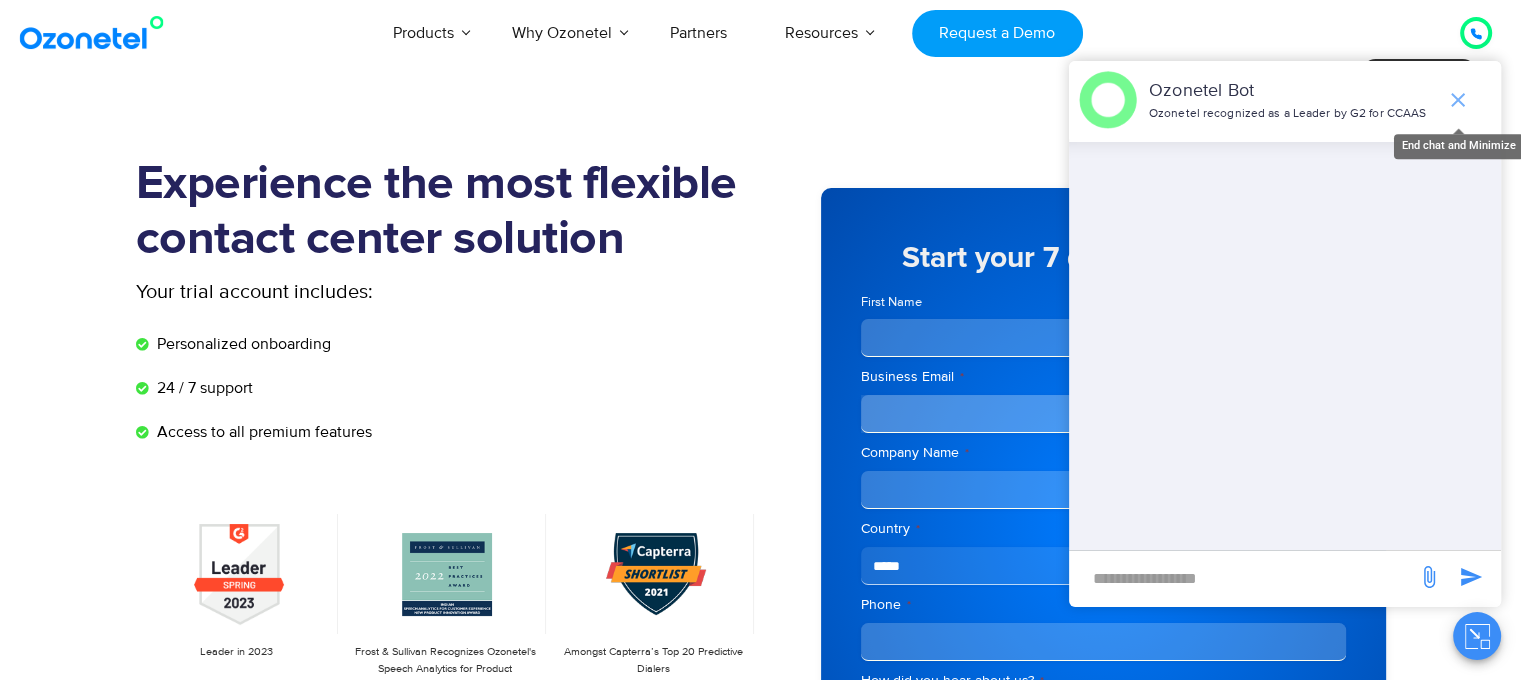 click 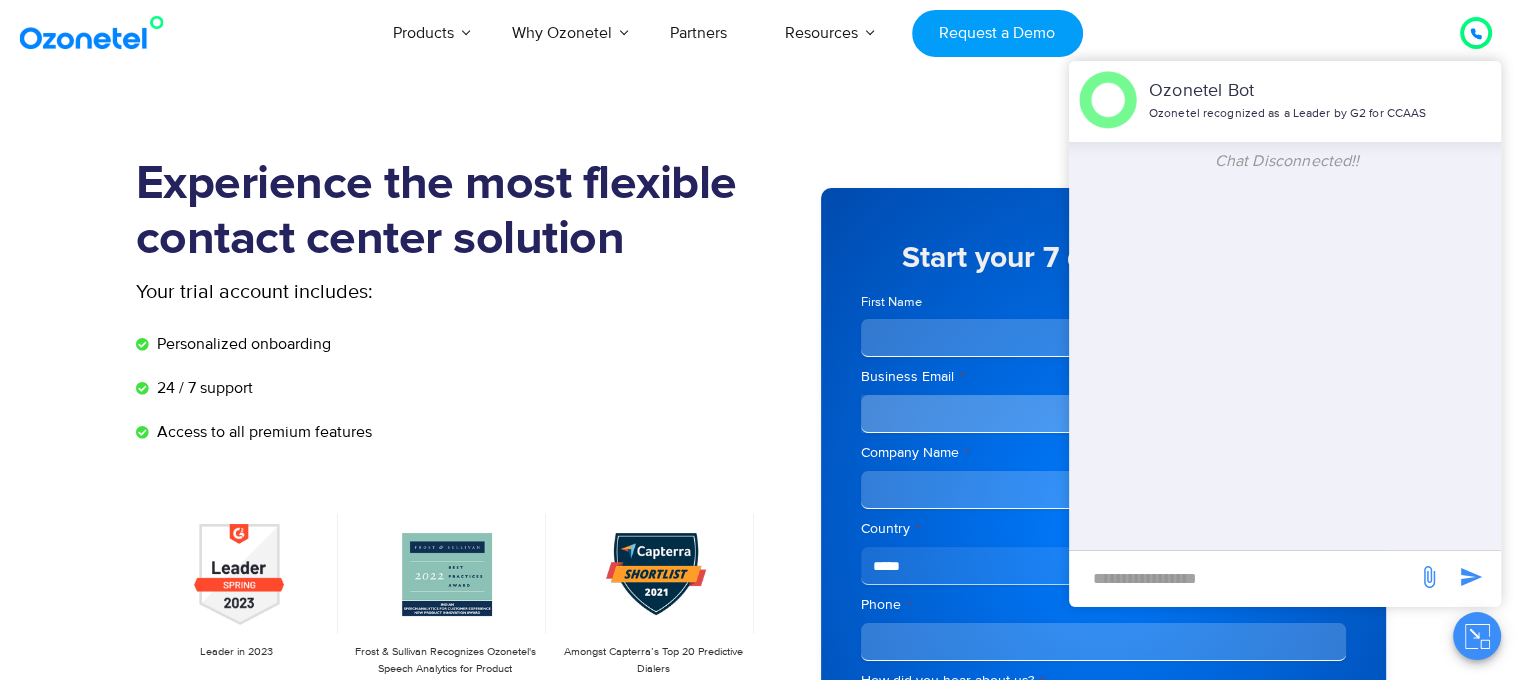 click on "Experience the most flexible  contact center solution
Your trial account includes:
Personalized onboarding
24 / 7 support
Access to all premium features
Leader in 2023
Frost & Sullivan Recognizes Ozonetel's Speech Analytics for Product Innovation
Amongst Capterra’s Top 20 Predictive Dialers" at bounding box center (760, 551) 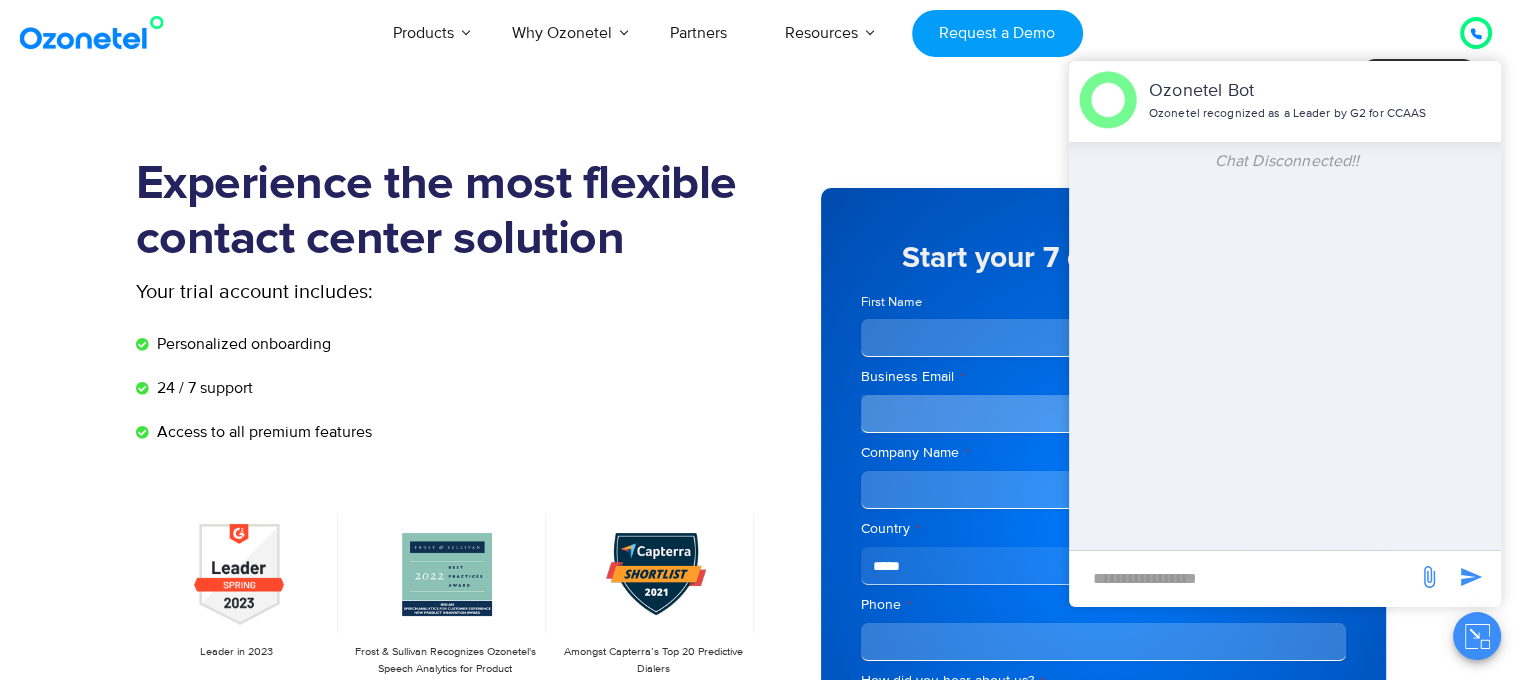 click on "Experience the most flexible  contact center solution
Your trial account includes:
Personalized onboarding
24 / 7 support
Access to all premium features
Leader in 2023
Frost & Sullivan Recognizes Ozonetel's Speech Analytics for Product Innovation
Amongst Capterra’s Top 20 Predictive Dialers" at bounding box center [760, 551] 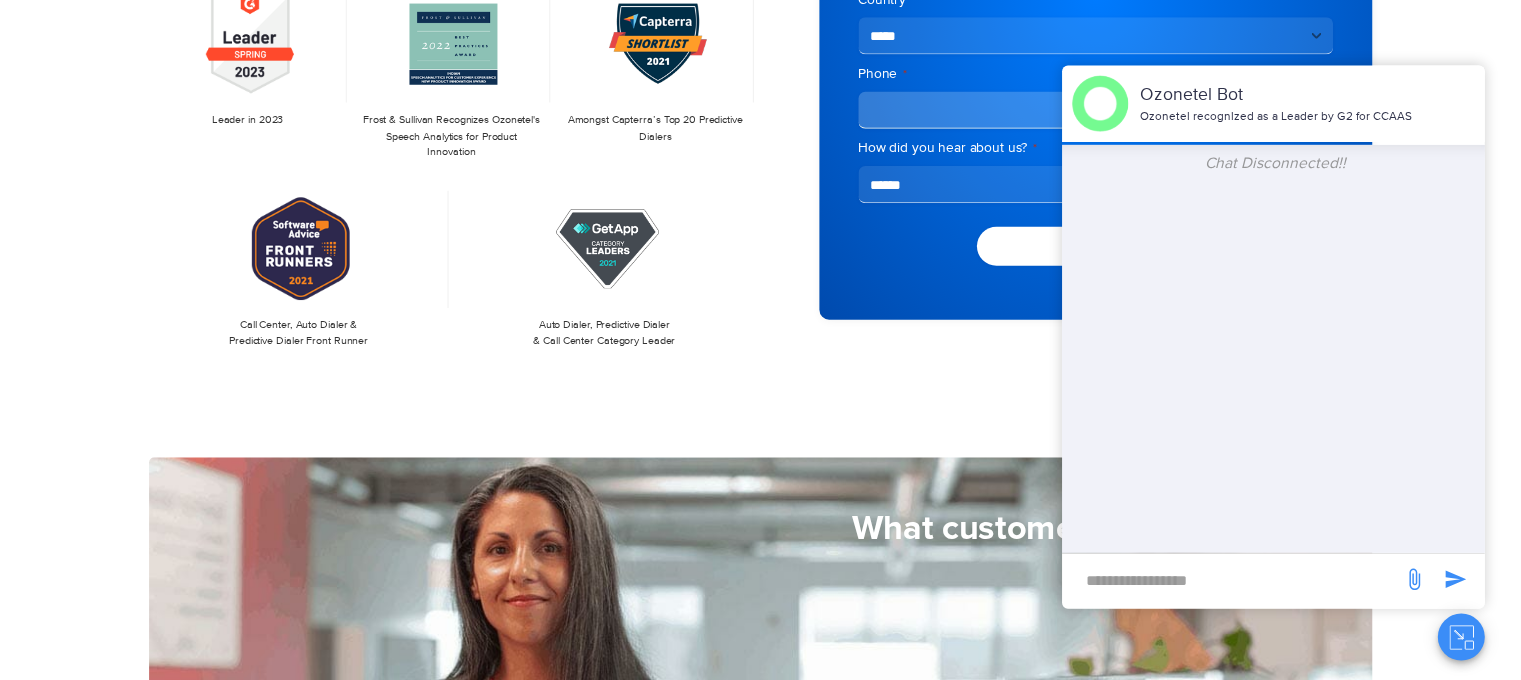 scroll, scrollTop: 0, scrollLeft: 0, axis: both 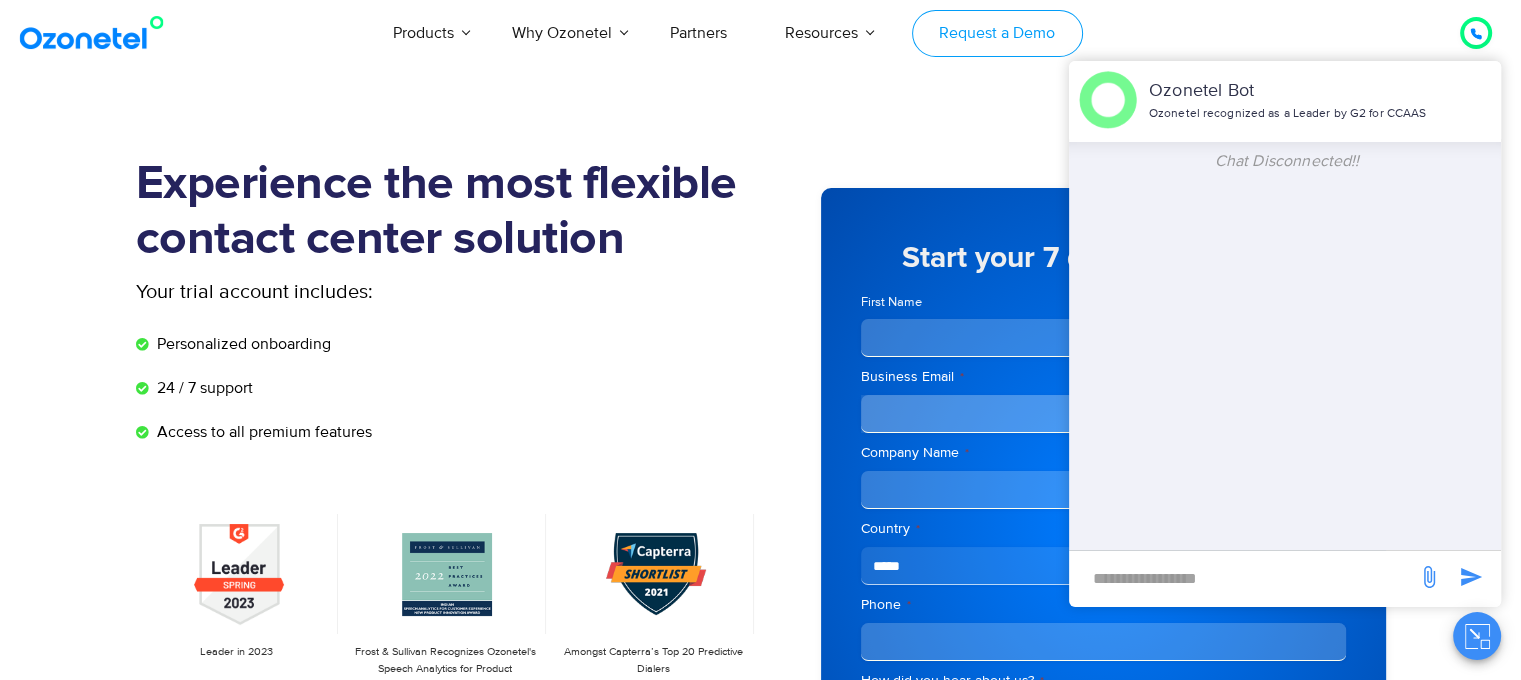 click on "Request a Demo" at bounding box center (997, 33) 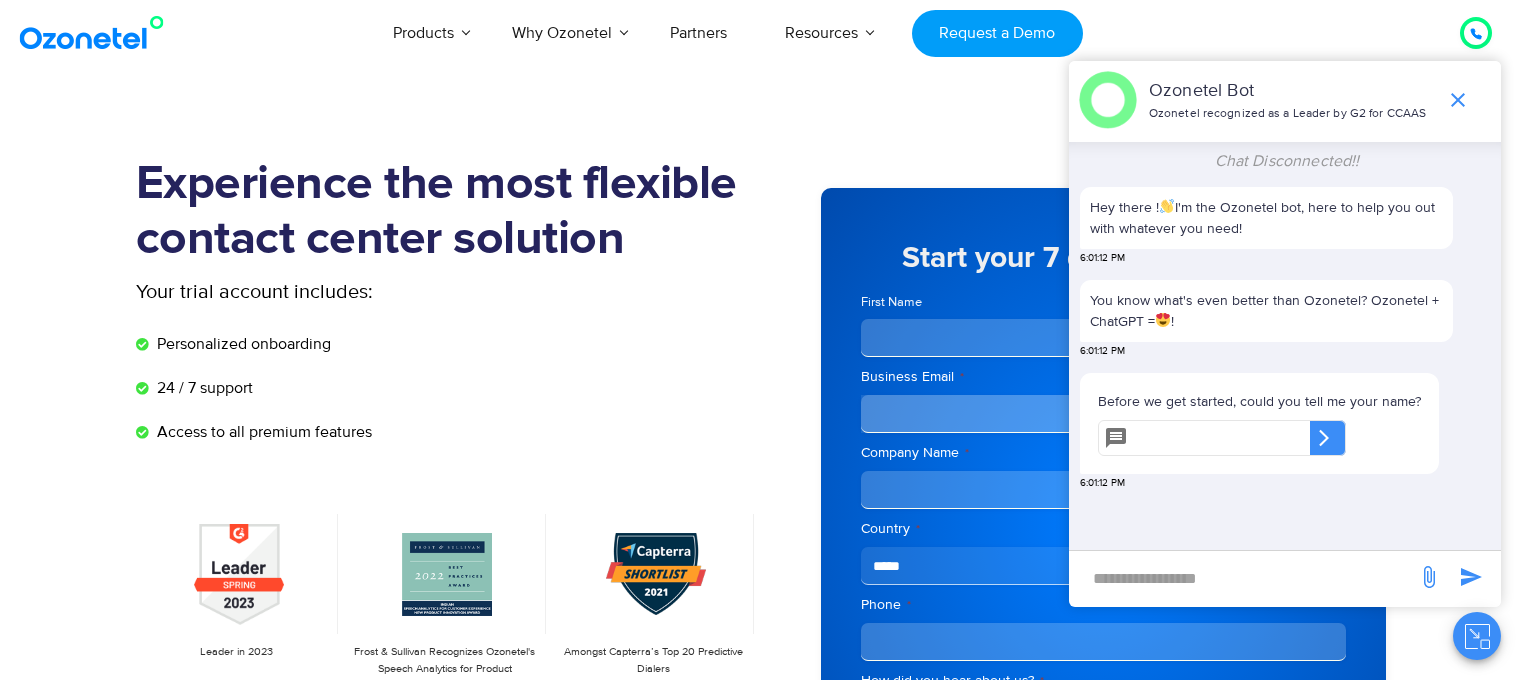 scroll, scrollTop: 0, scrollLeft: 0, axis: both 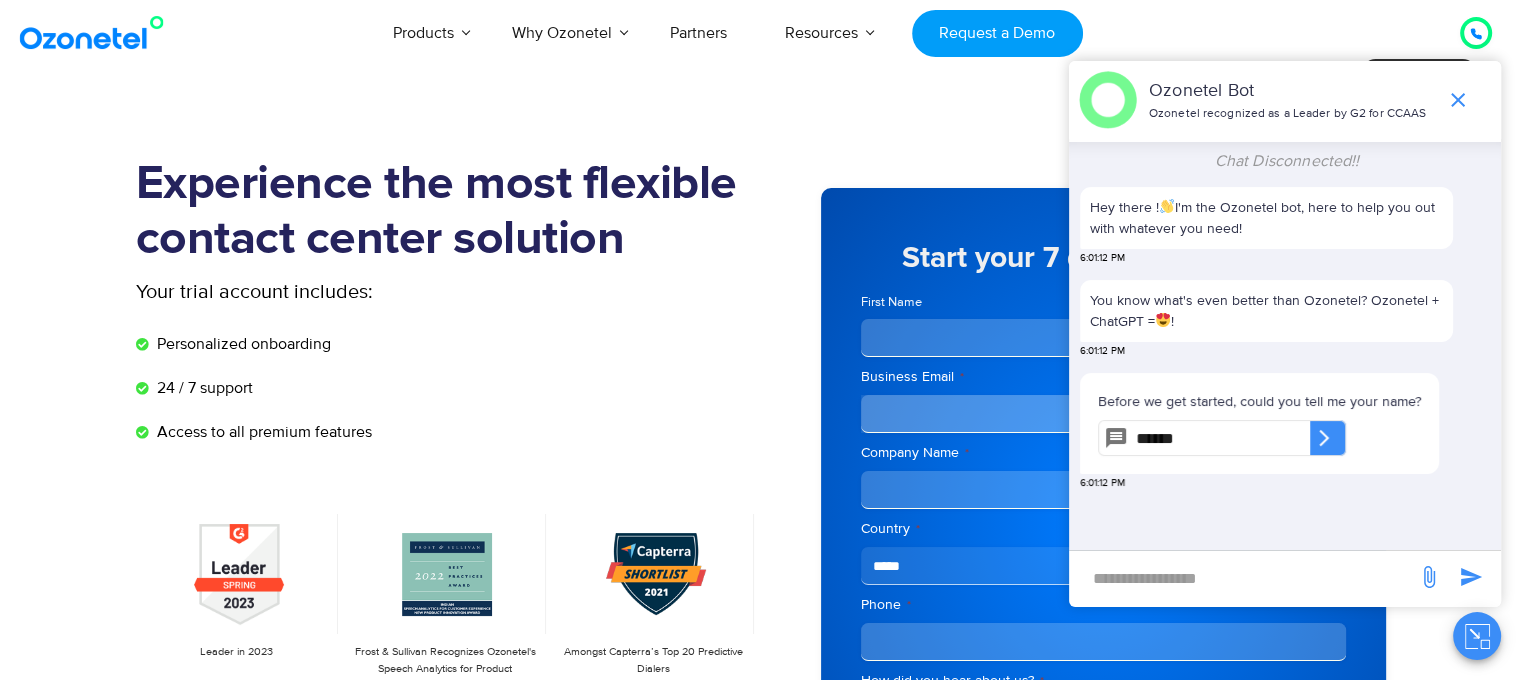 type on "******" 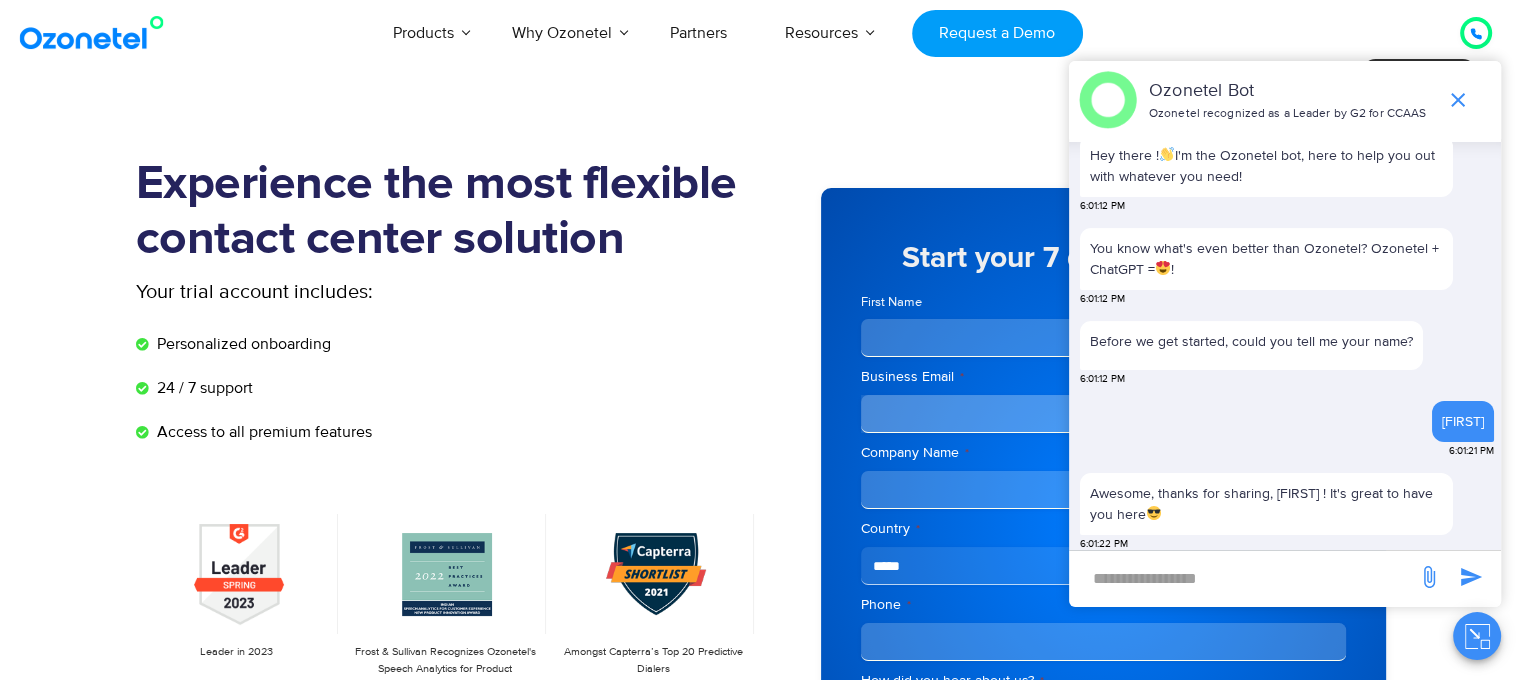 scroll, scrollTop: 144, scrollLeft: 0, axis: vertical 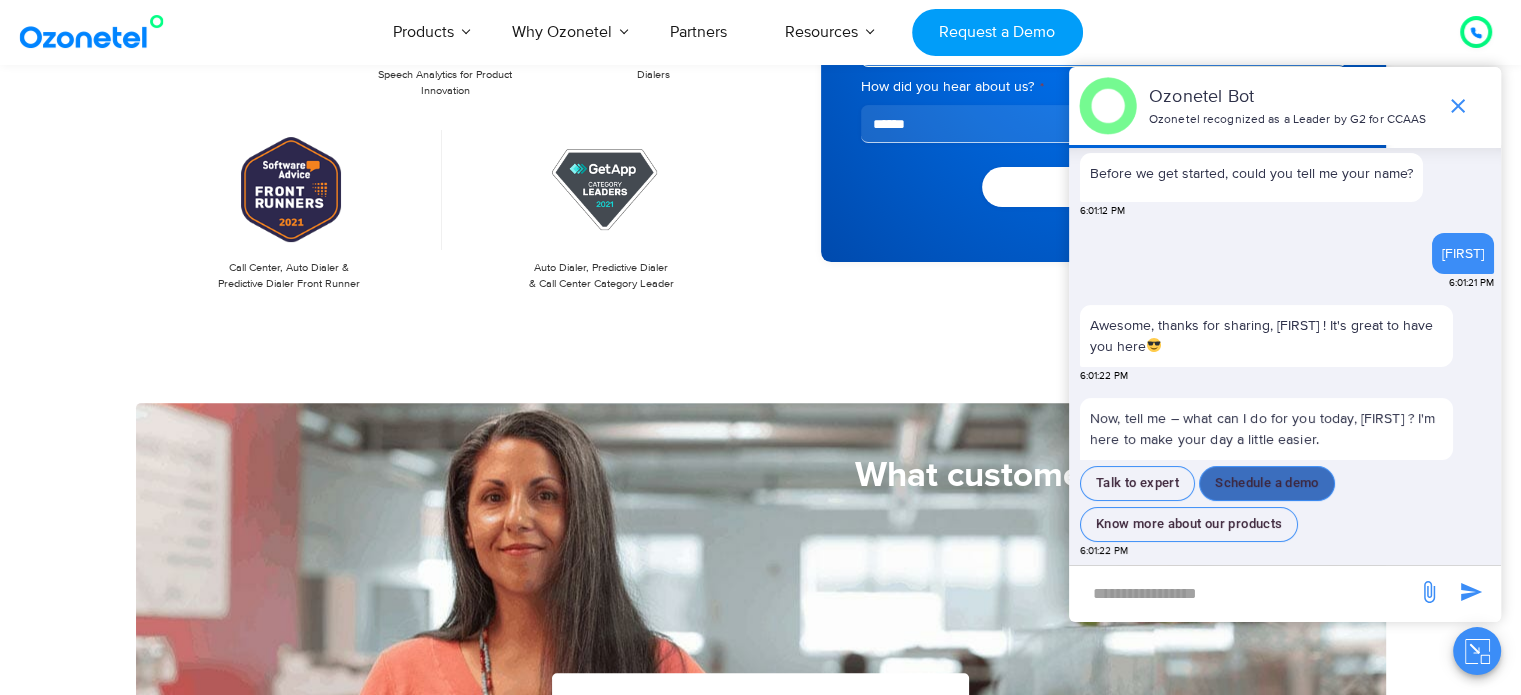 click on "Schedule a demo" at bounding box center (1267, 483) 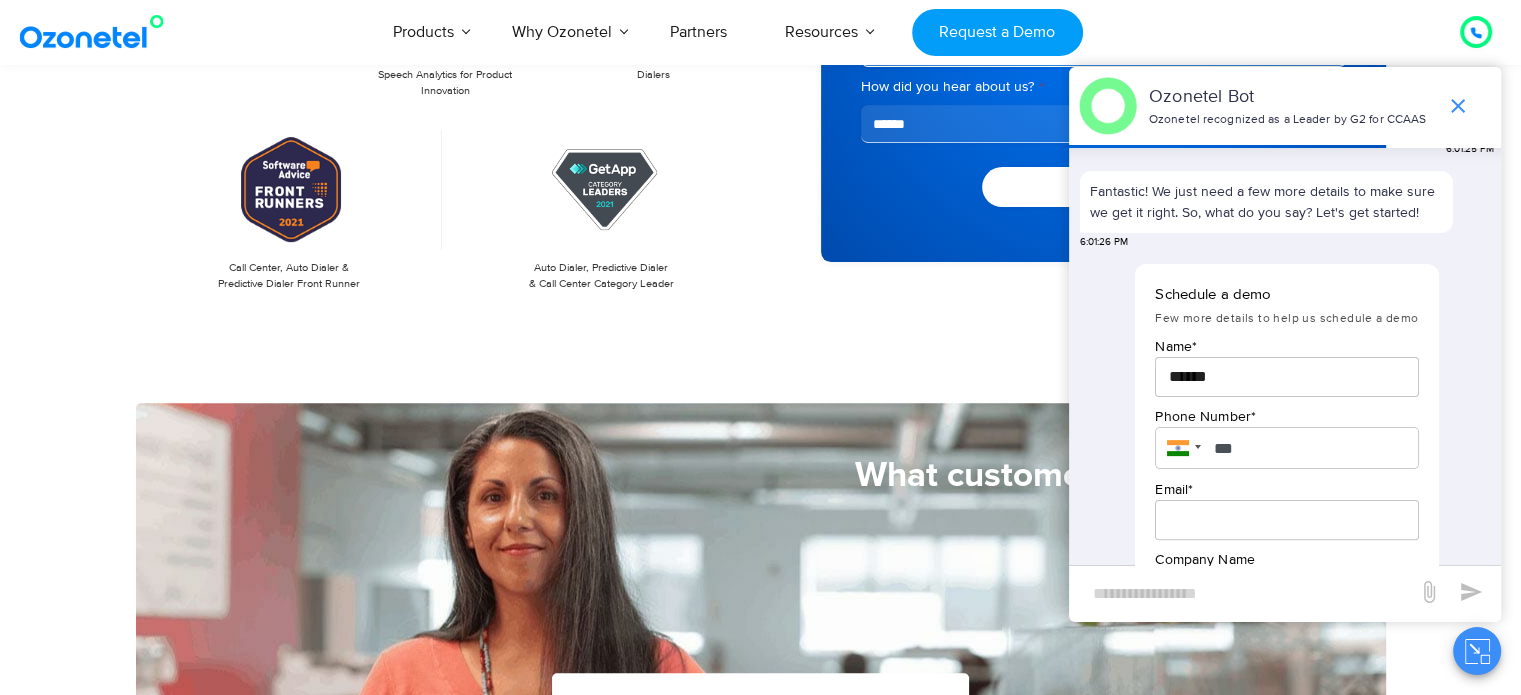 scroll, scrollTop: 670, scrollLeft: 0, axis: vertical 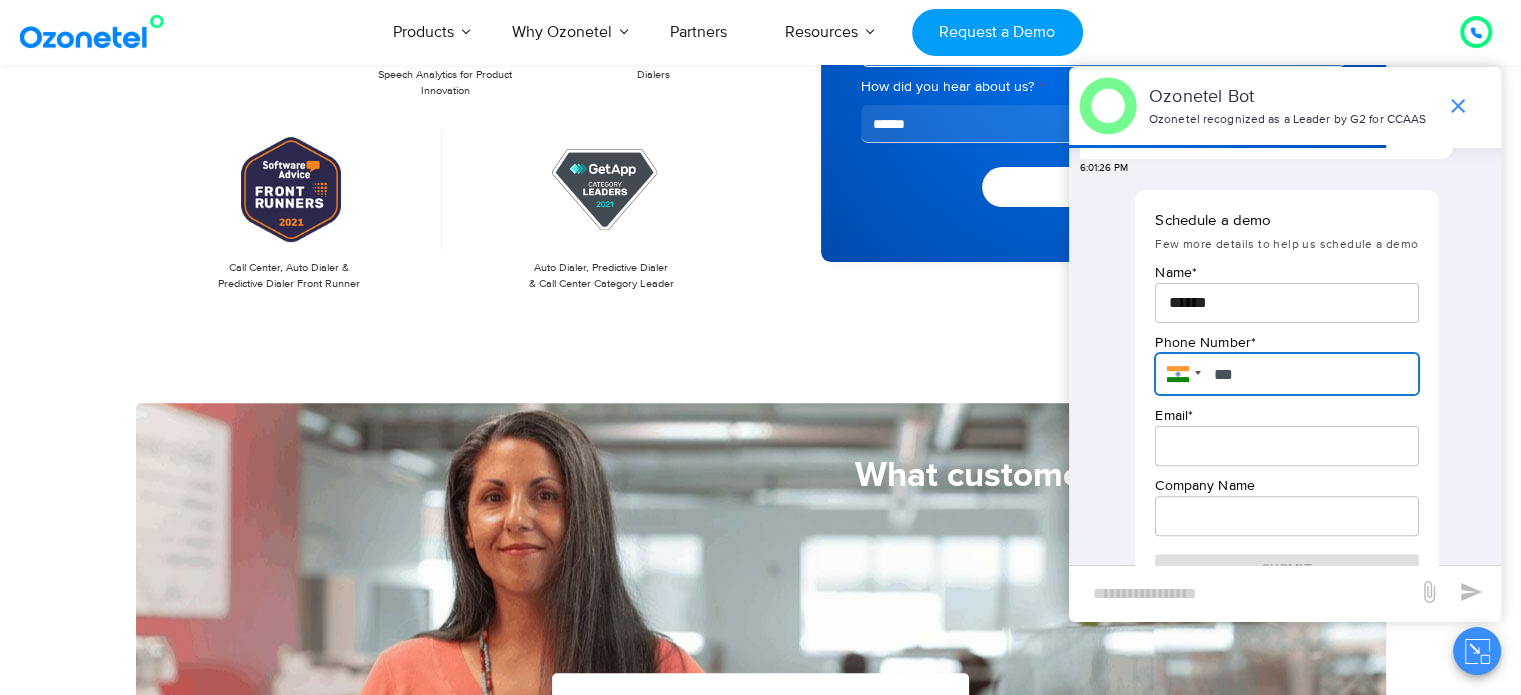click on "***" at bounding box center (1286, 374) 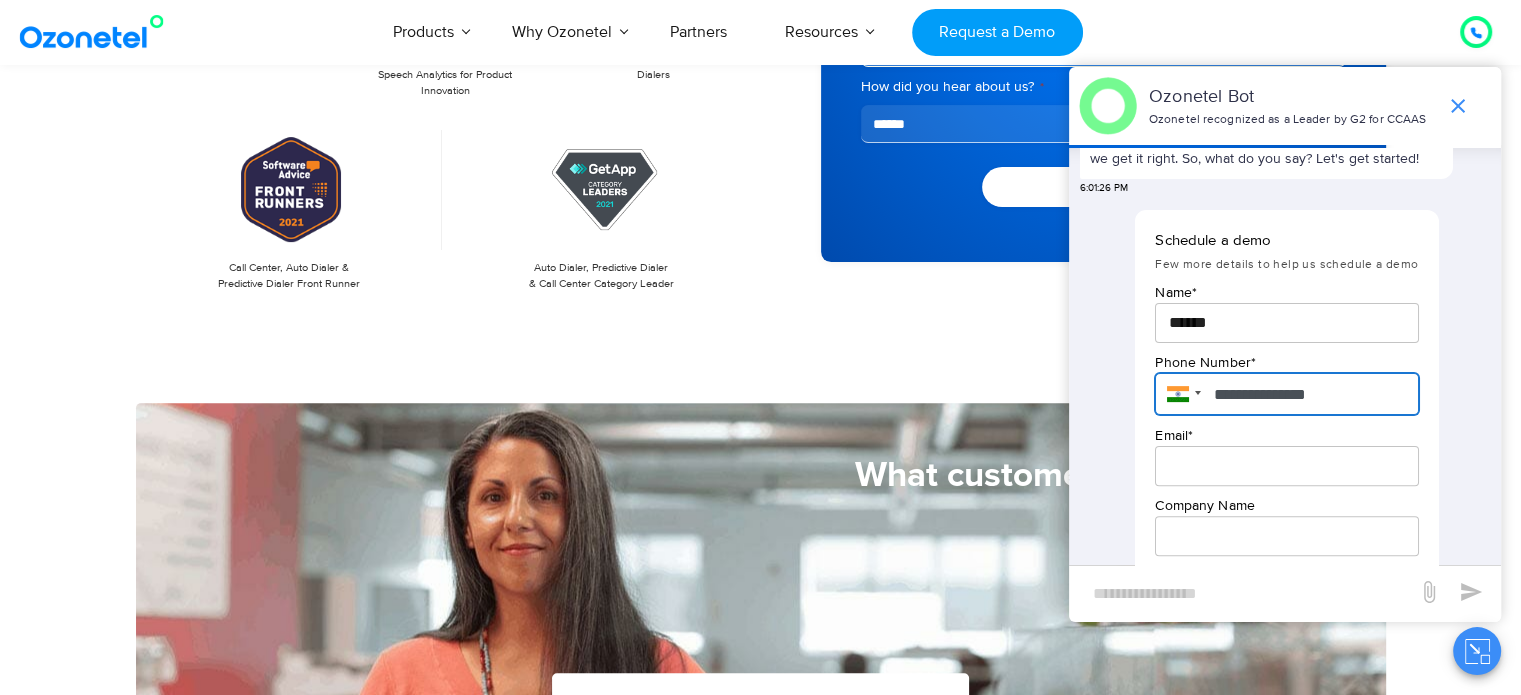 scroll, scrollTop: 680, scrollLeft: 0, axis: vertical 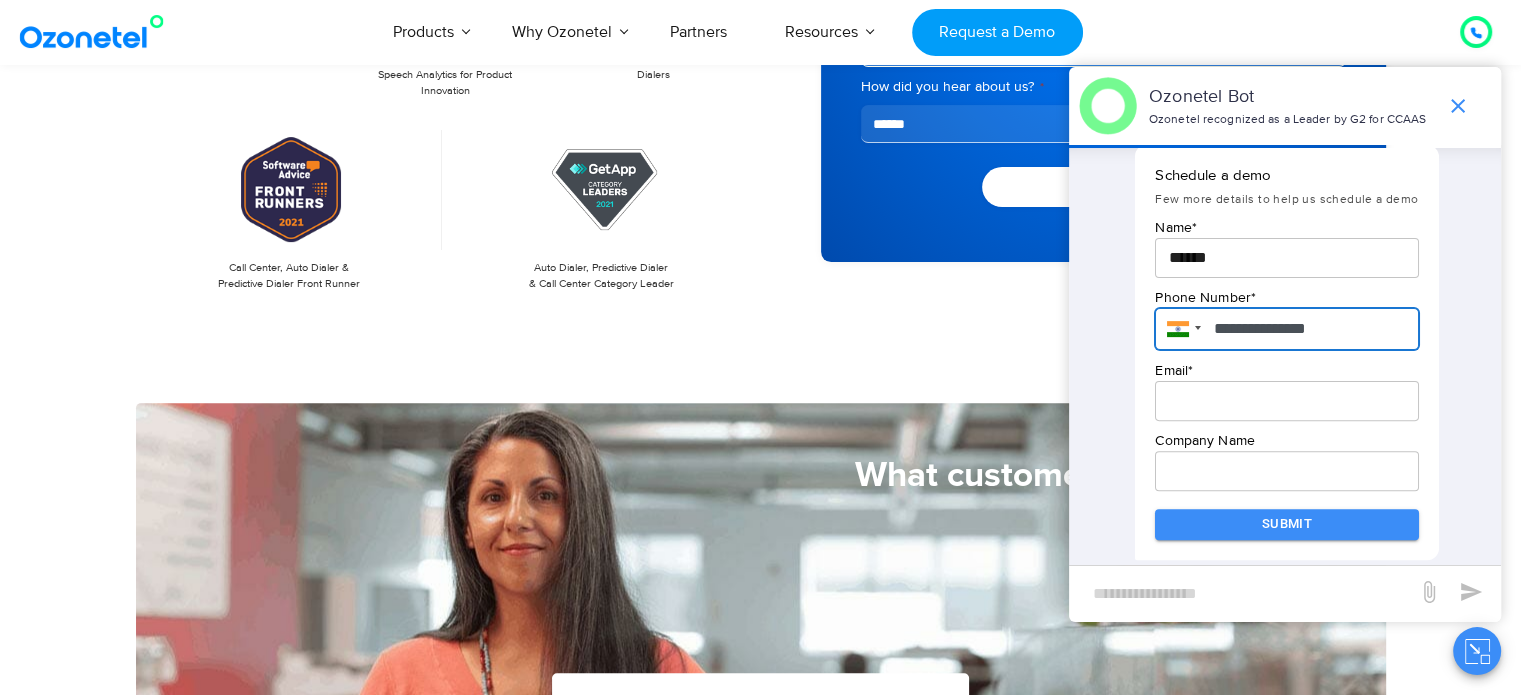 type on "**********" 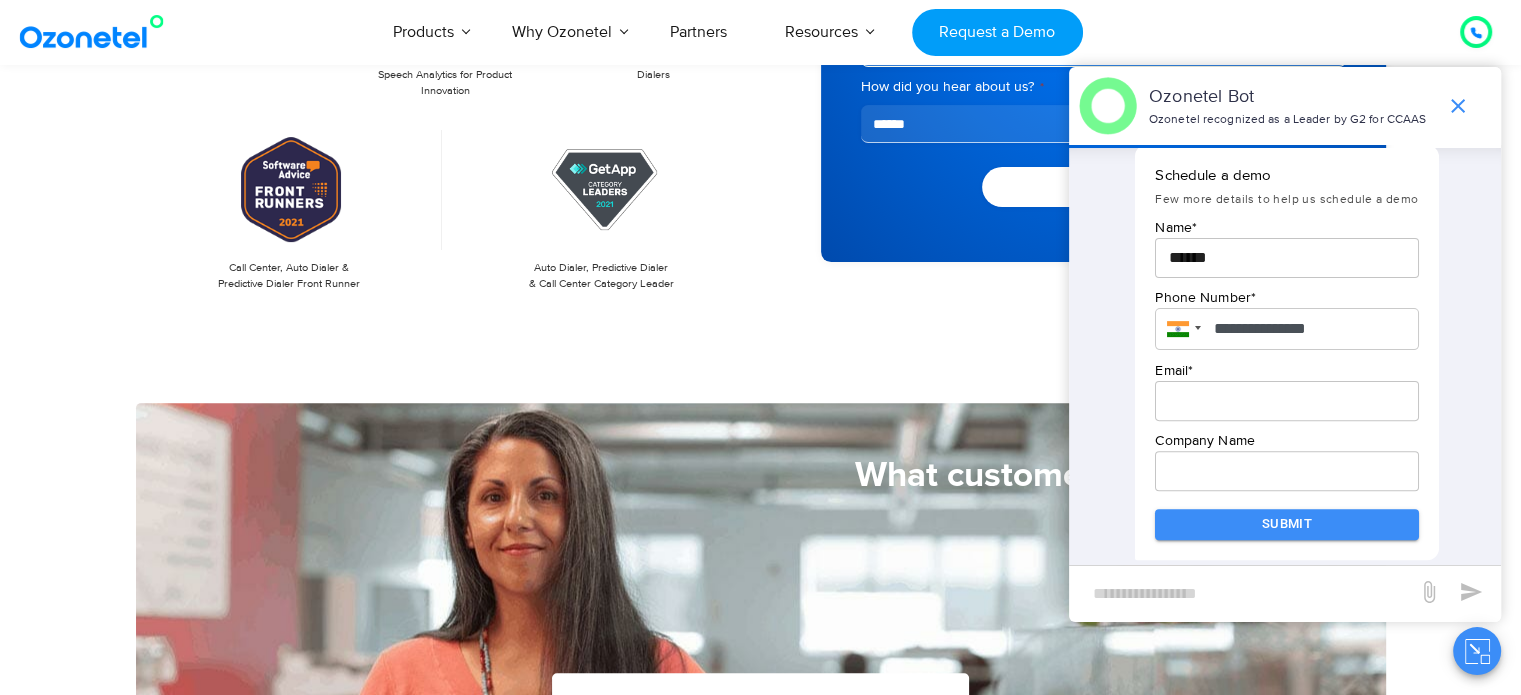 click at bounding box center [1286, 400] 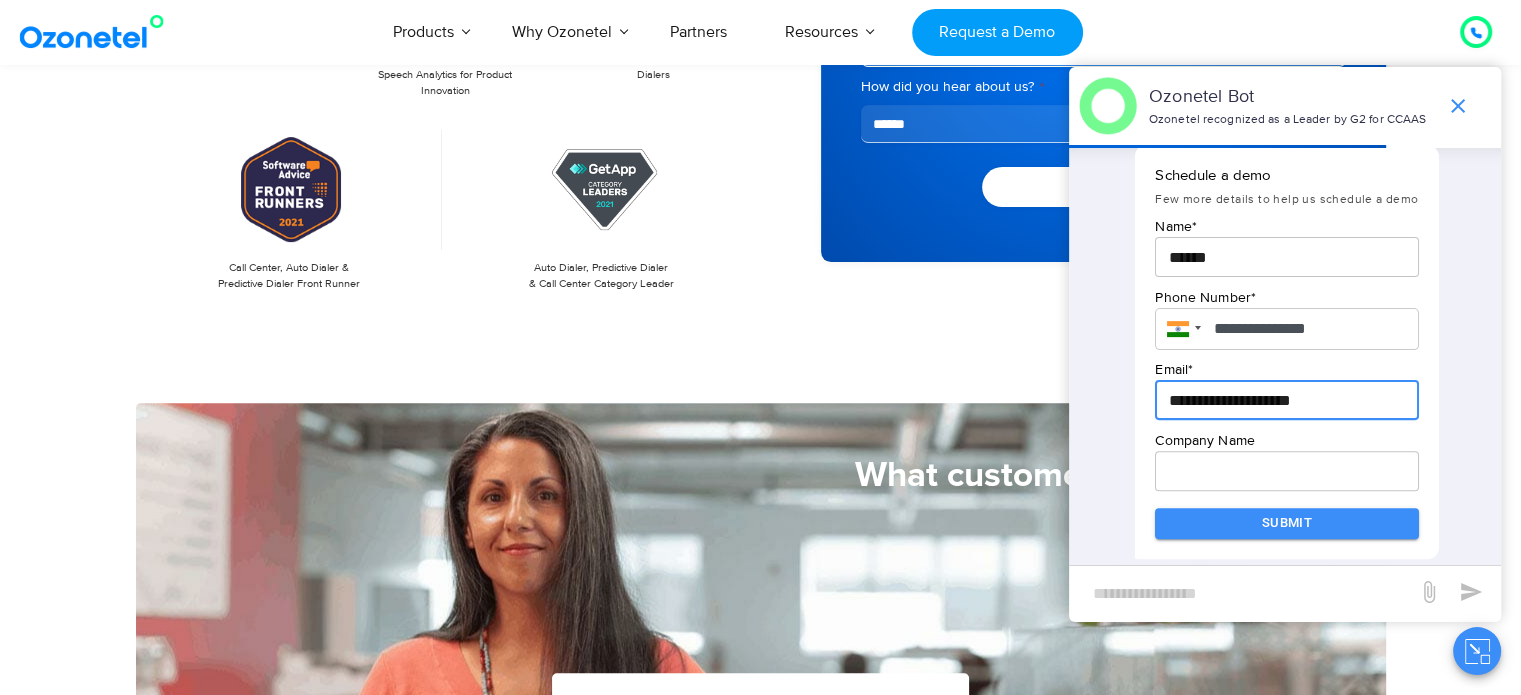 type on "**********" 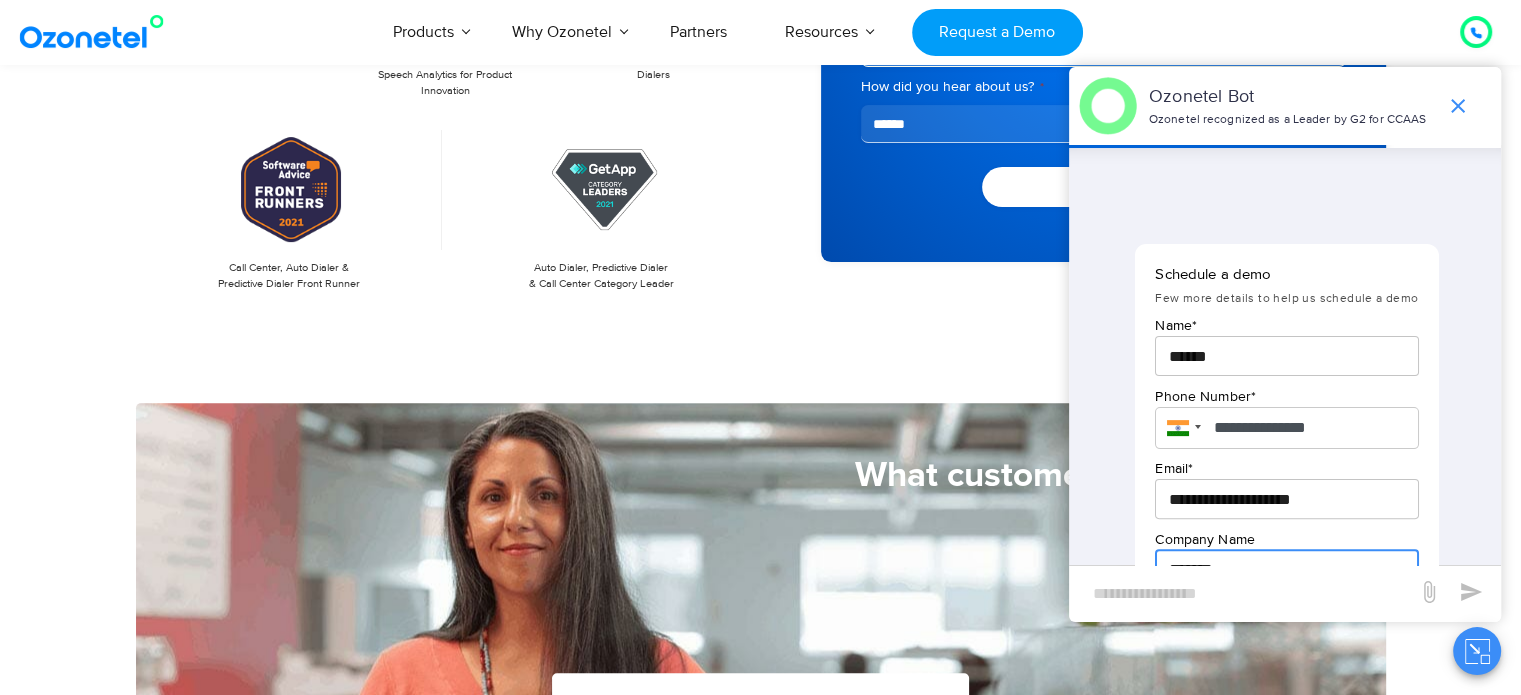 scroll, scrollTop: 680, scrollLeft: 0, axis: vertical 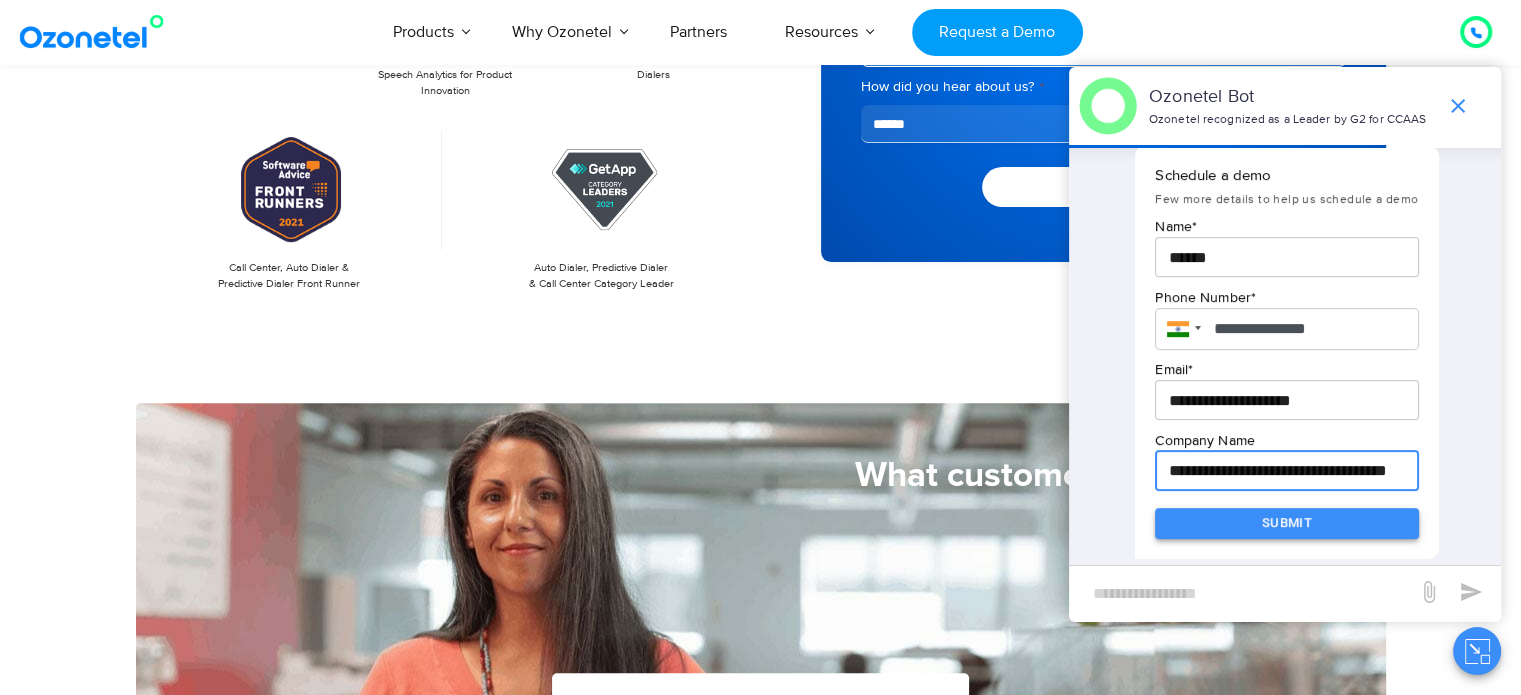 type on "**********" 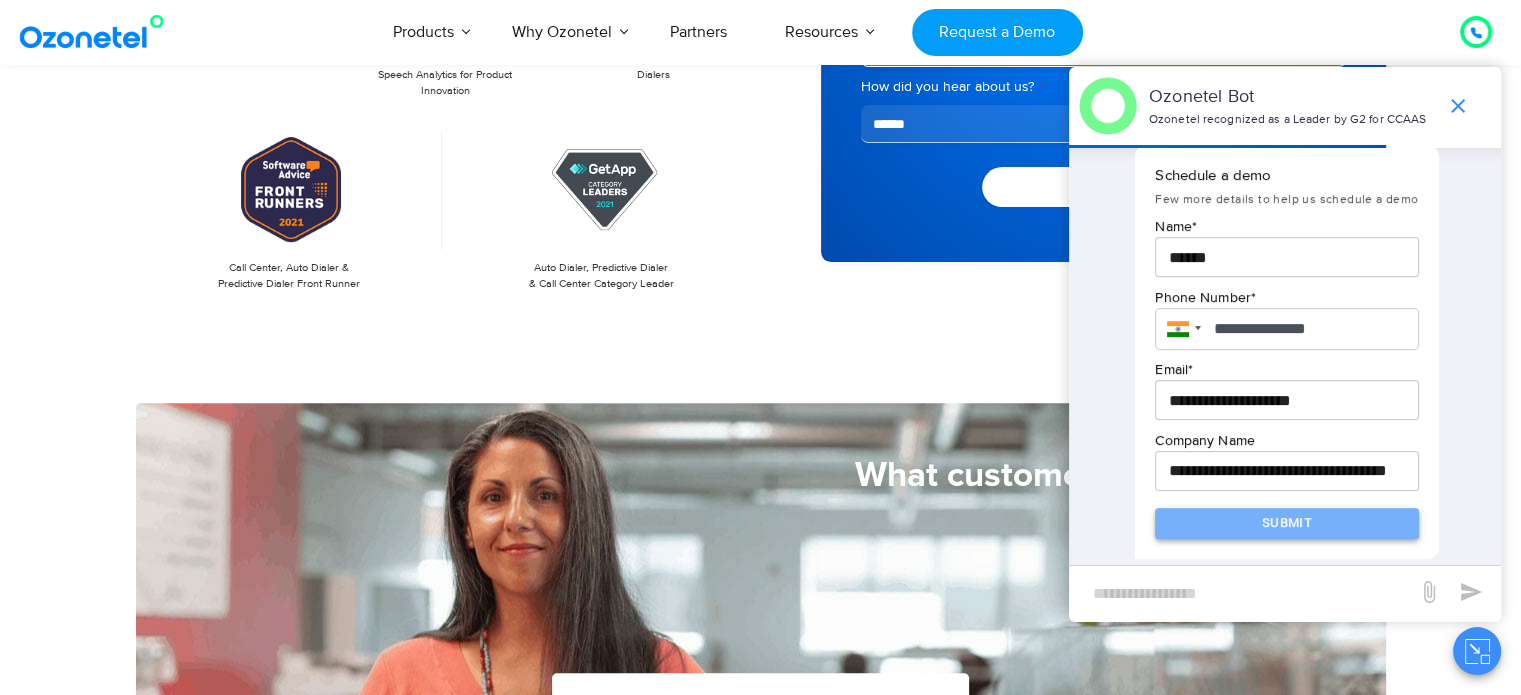 scroll, scrollTop: 0, scrollLeft: 0, axis: both 